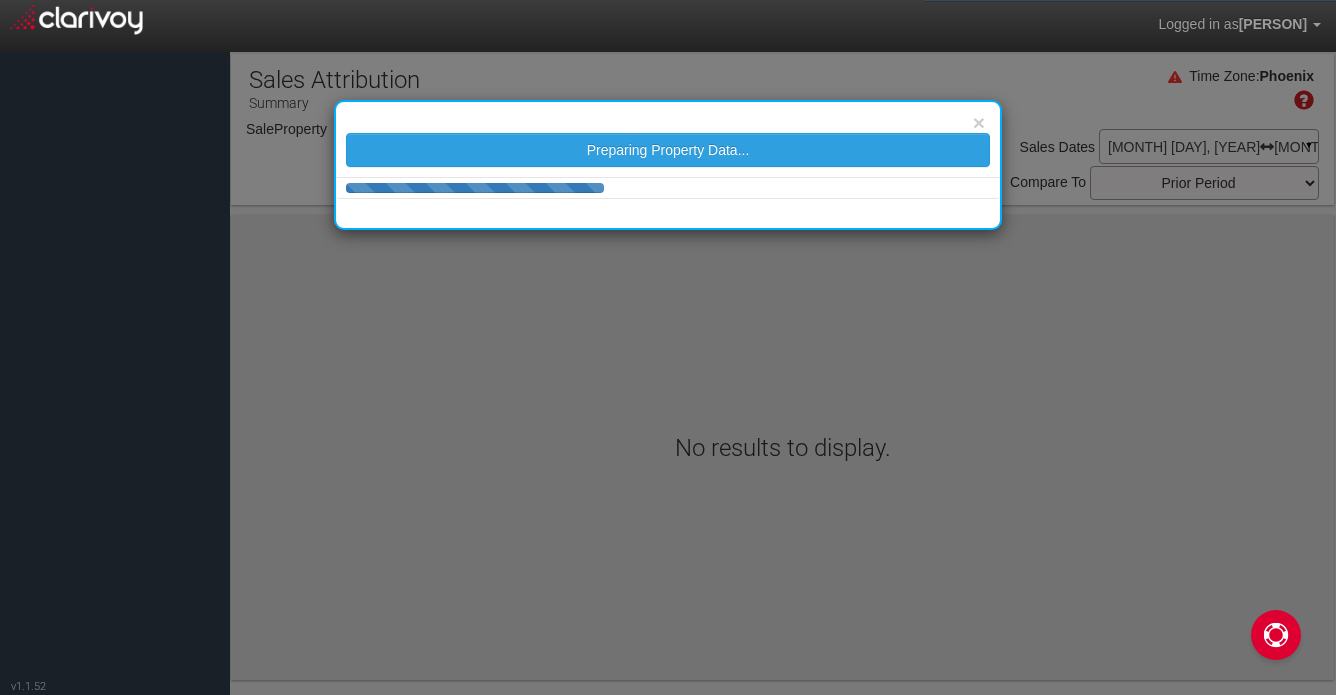 scroll, scrollTop: 0, scrollLeft: 0, axis: both 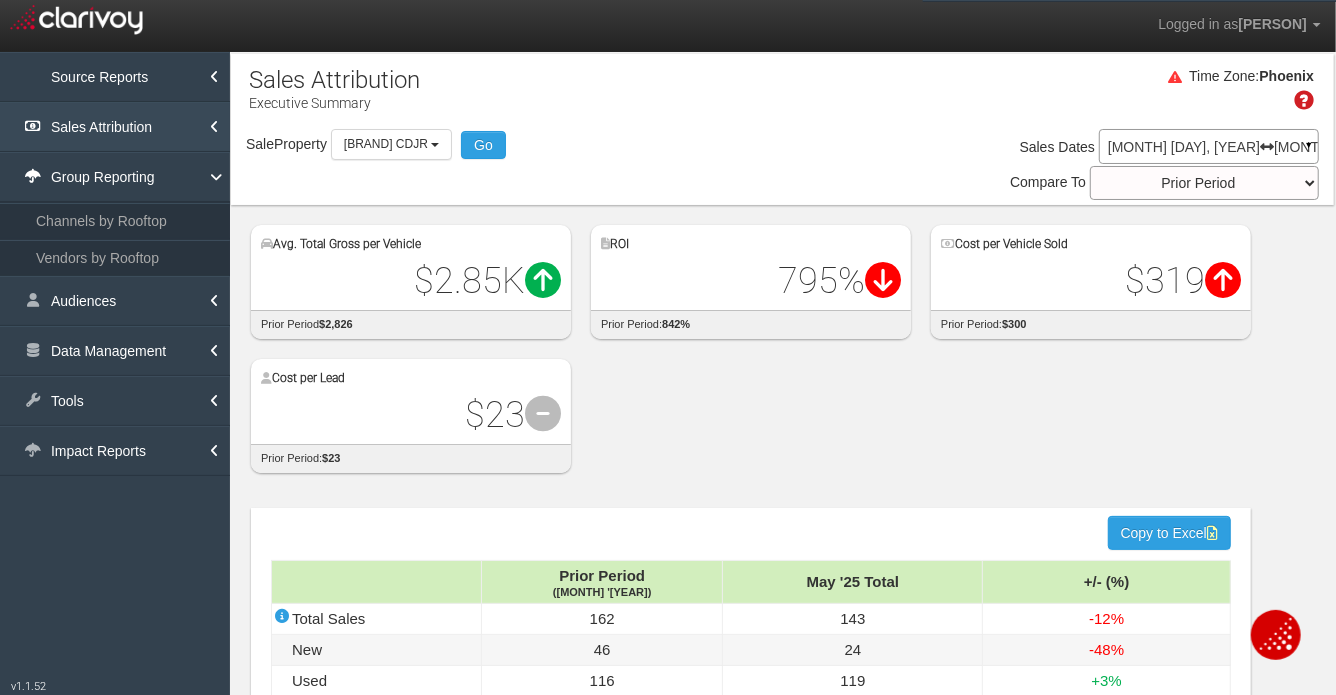 click on "Sales Attribution" at bounding box center [115, 127] 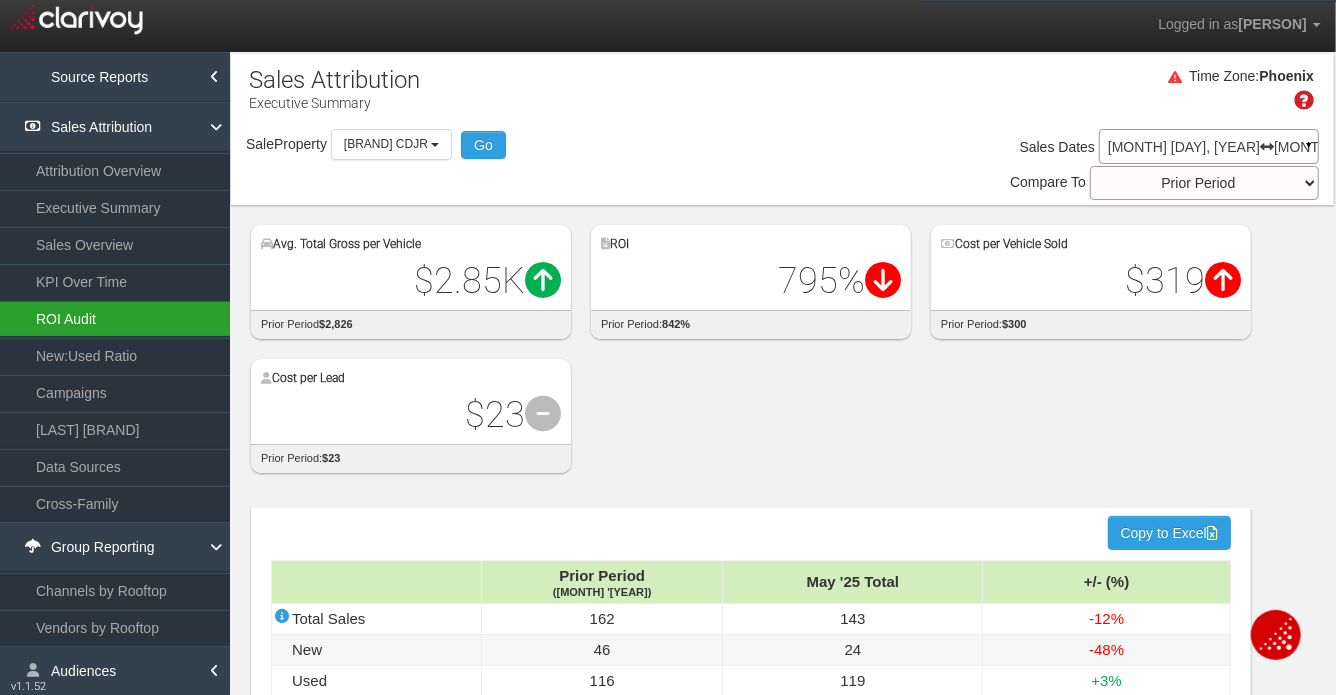 click on "ROI Audit" at bounding box center (115, 319) 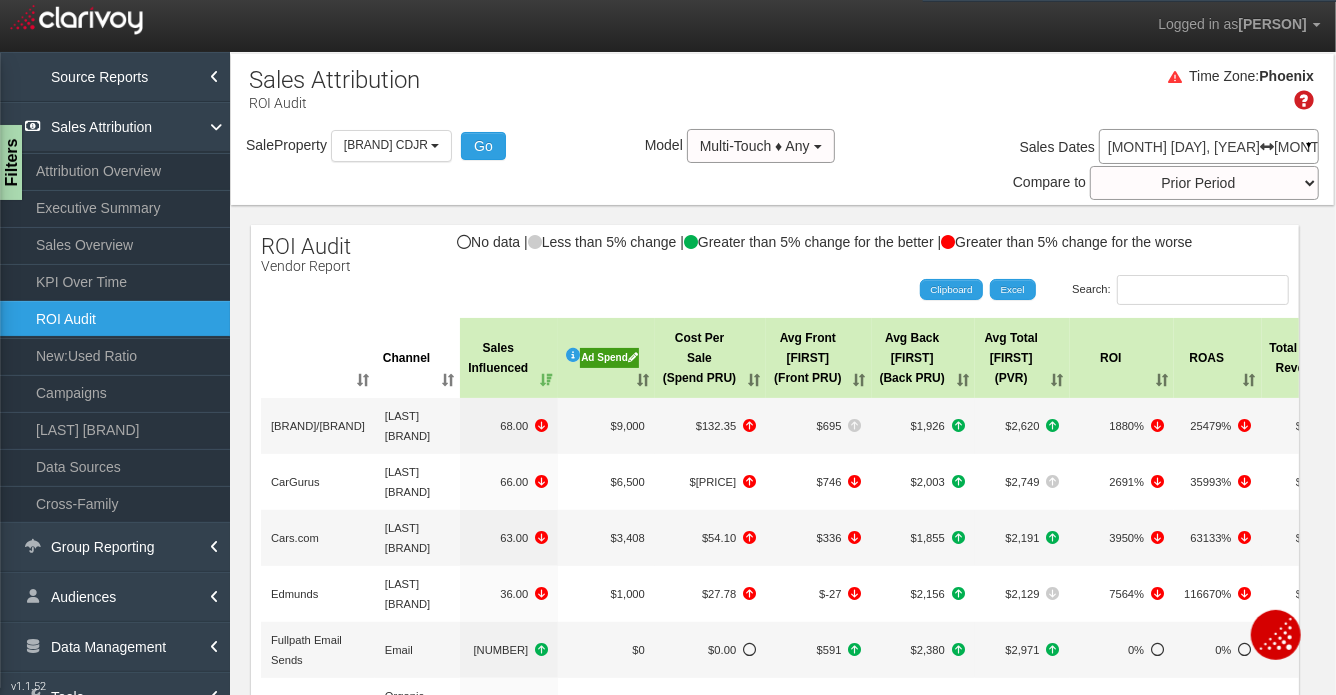click at bounding box center [318, 358] 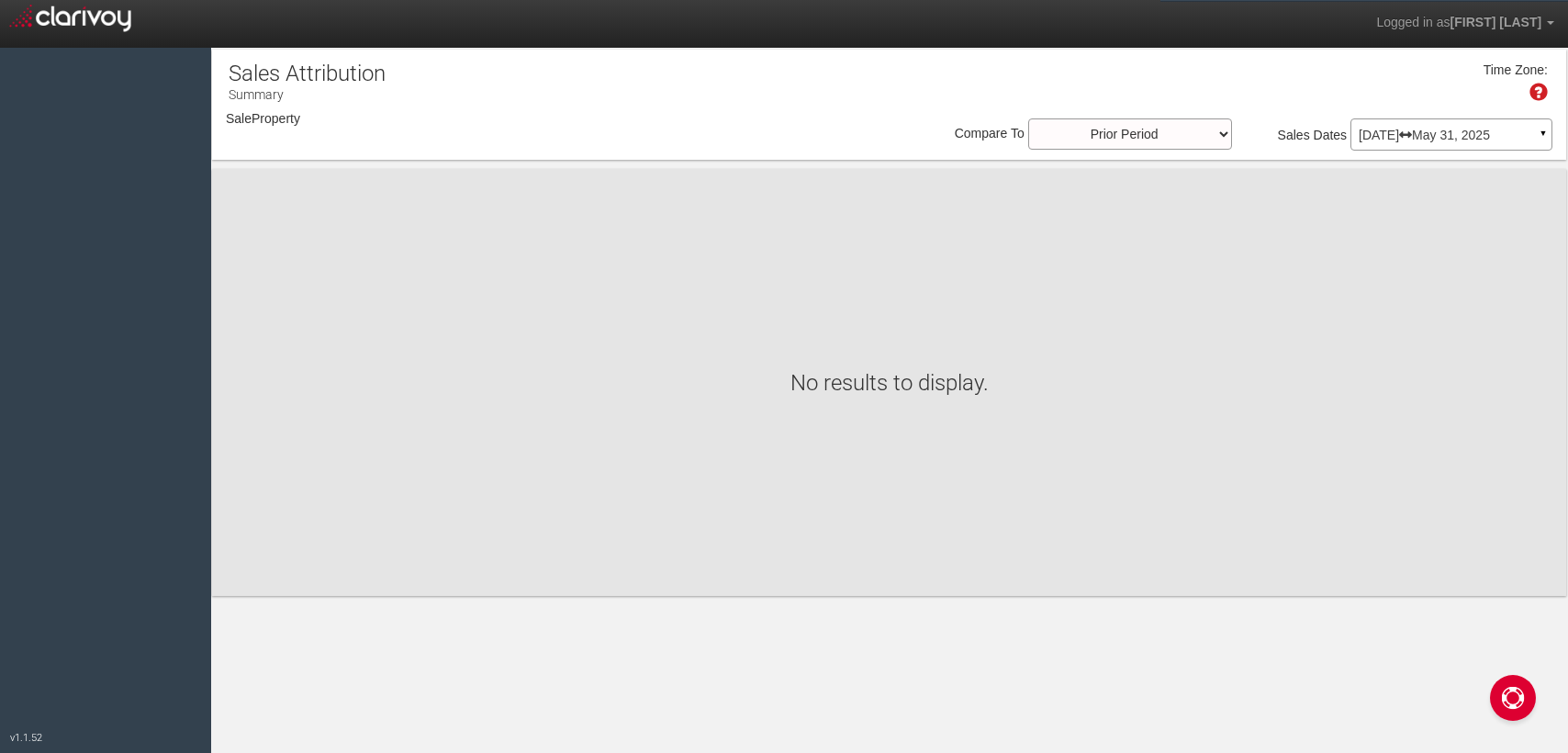 scroll, scrollTop: 0, scrollLeft: 0, axis: both 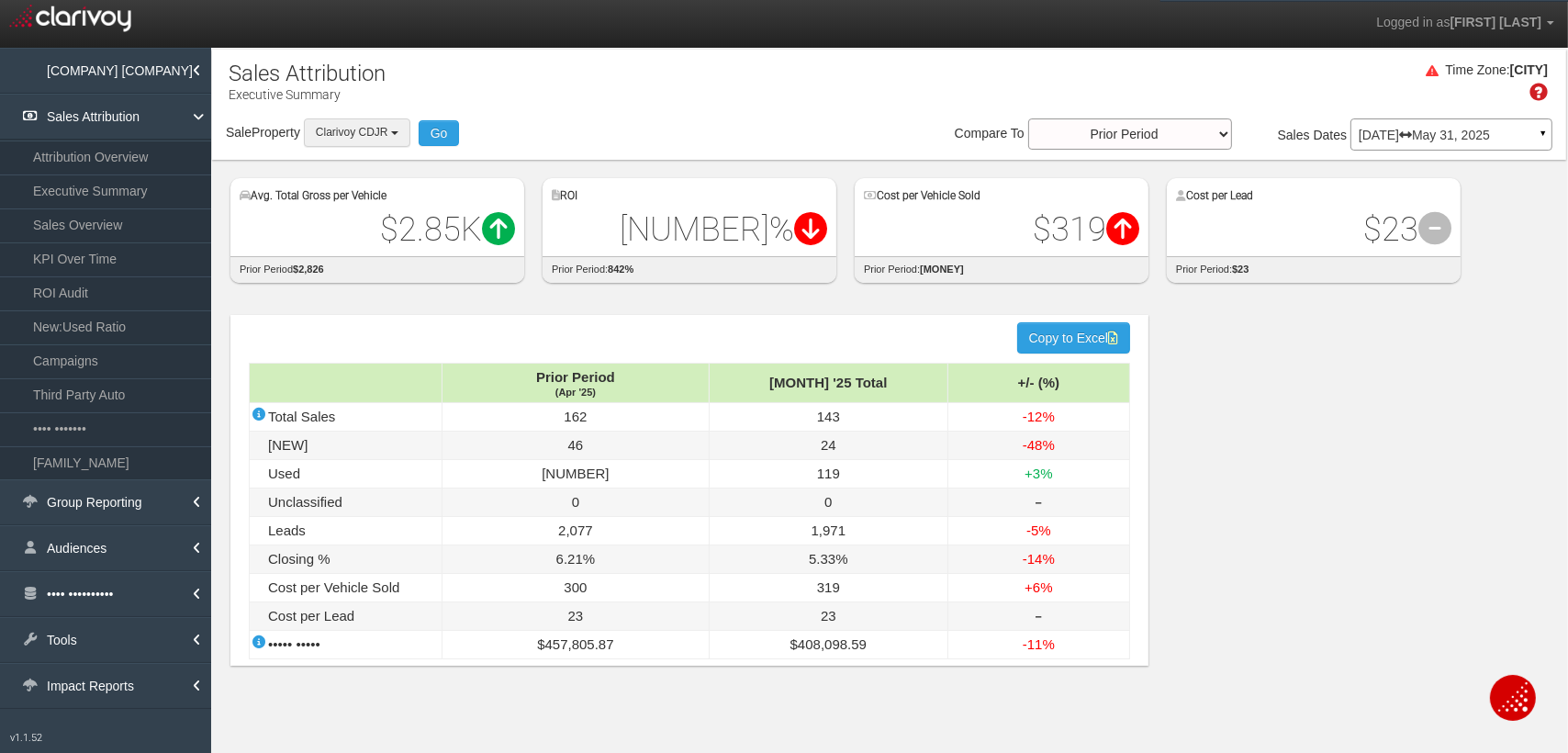 click on "Clarivoy CDJR" at bounding box center (352, 132) 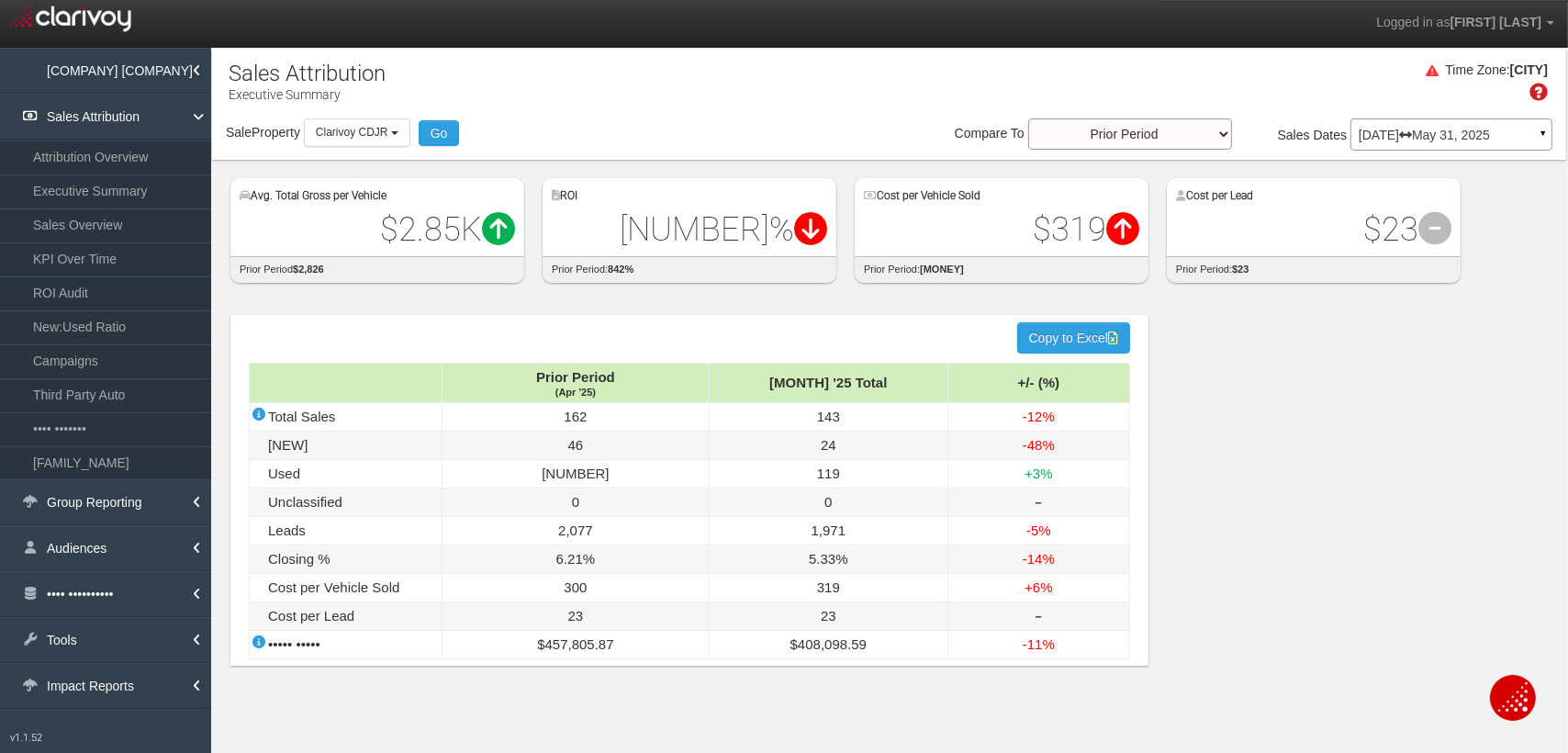 scroll, scrollTop: 24429, scrollLeft: 0, axis: vertical 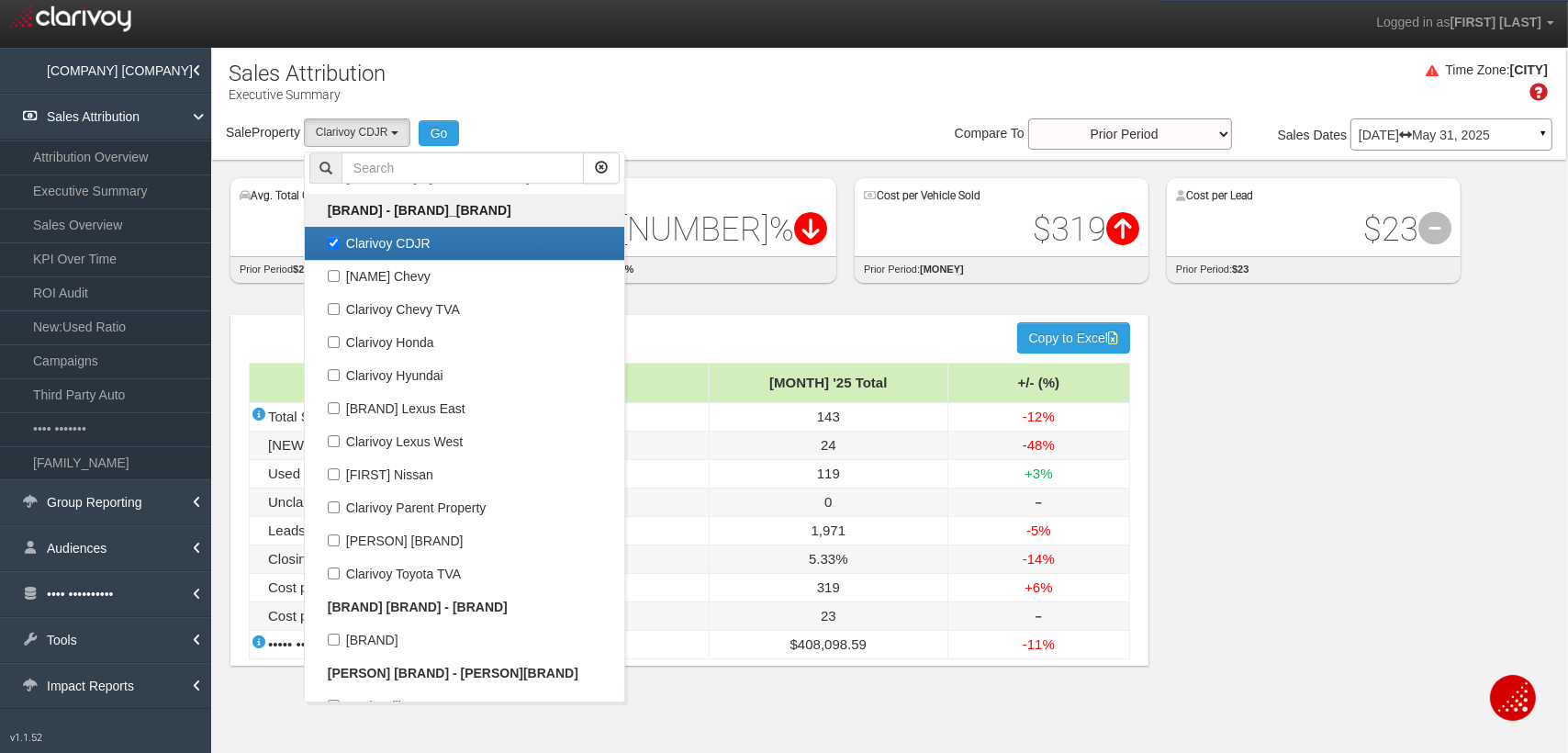 drag, startPoint x: 387, startPoint y: 242, endPoint x: 376, endPoint y: 203, distance: 40.5216 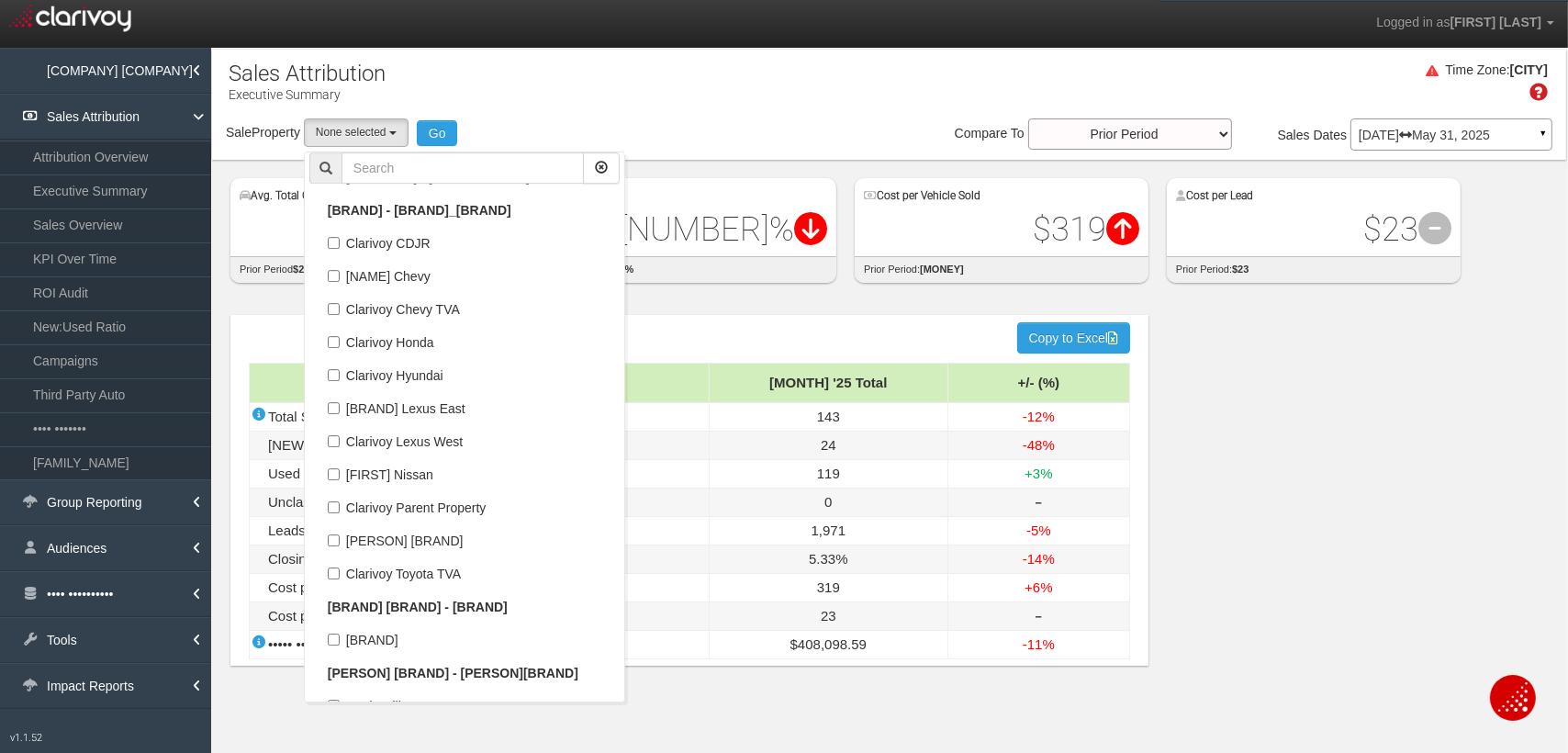 scroll, scrollTop: 11863, scrollLeft: 0, axis: vertical 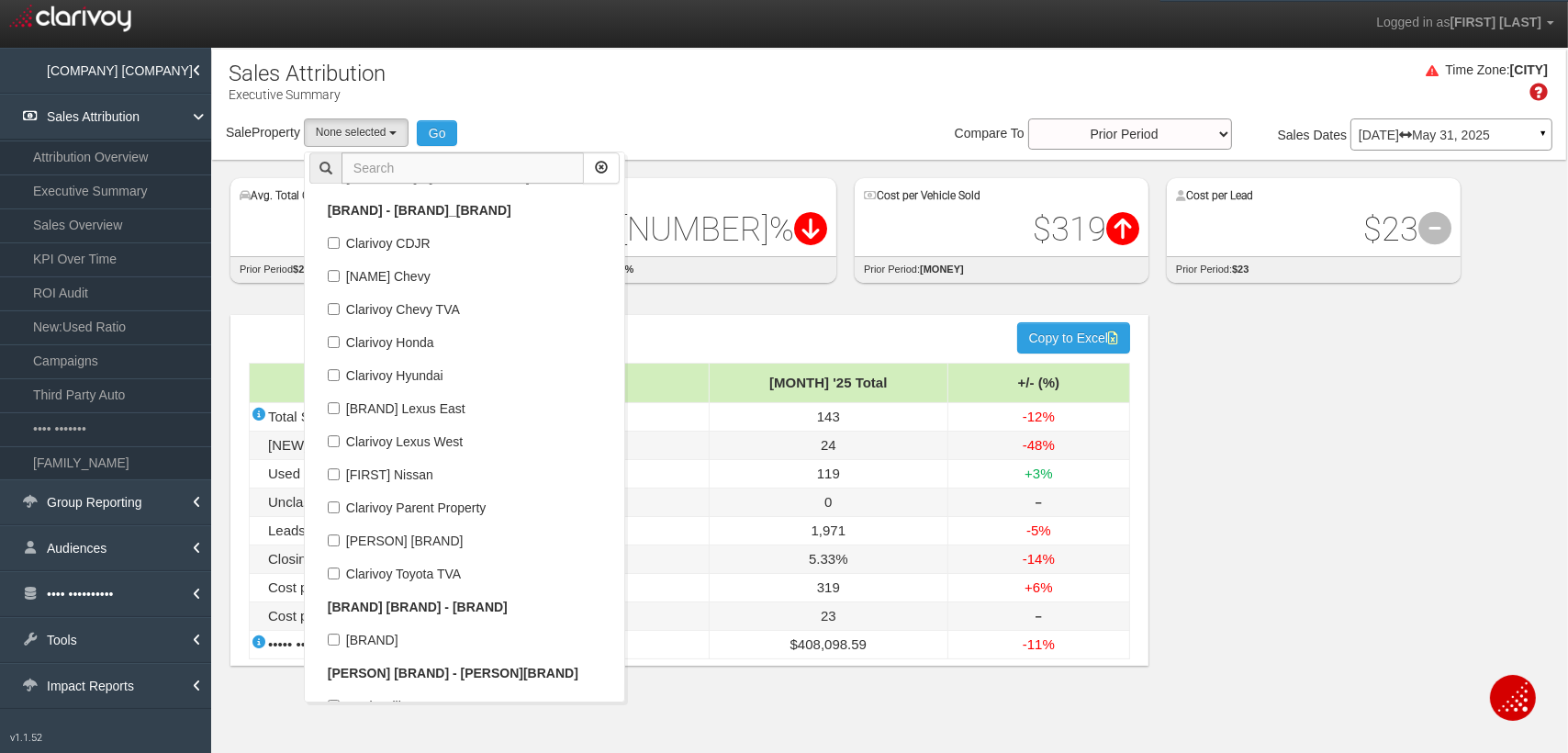 click at bounding box center (463, 168) 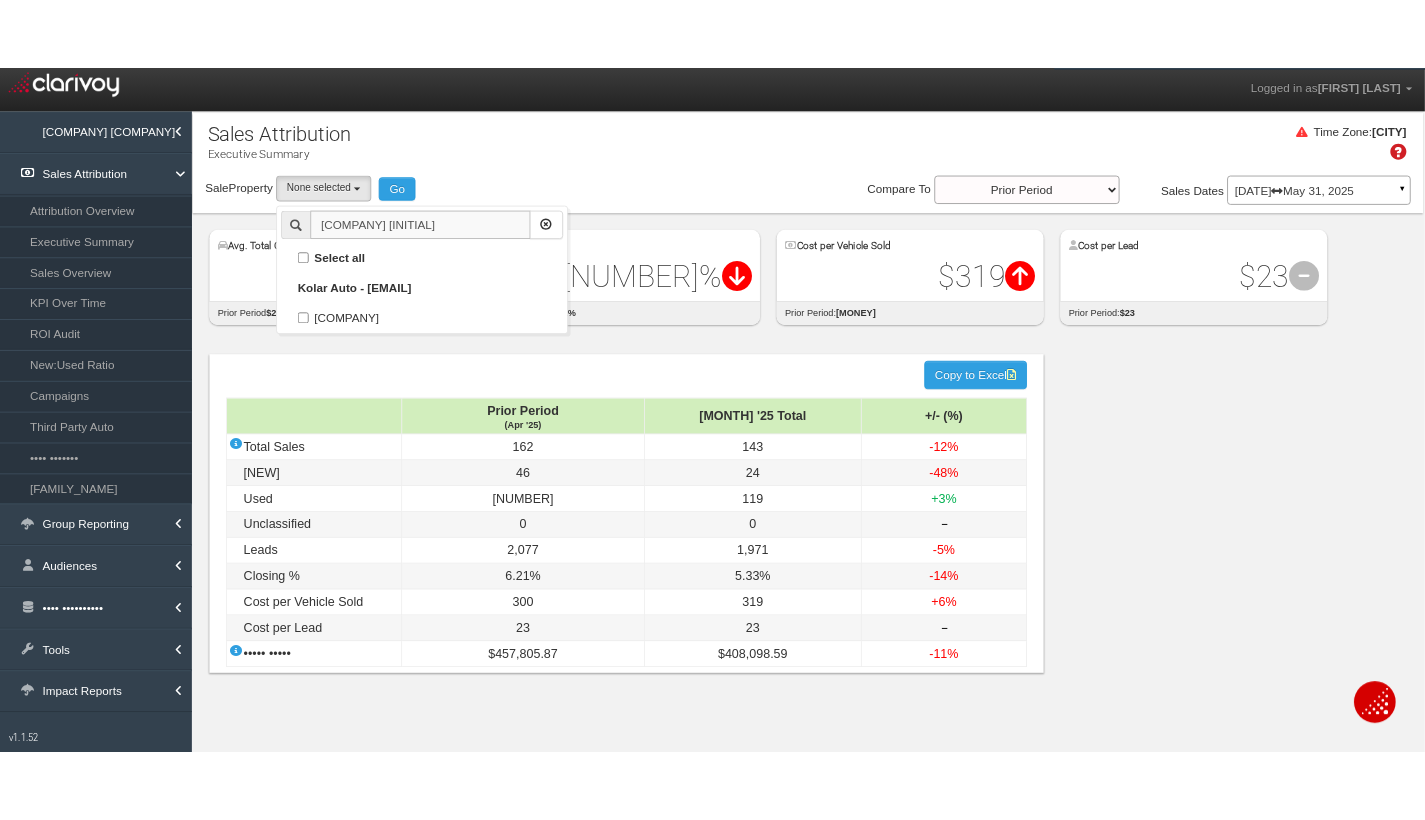scroll, scrollTop: 0, scrollLeft: 0, axis: both 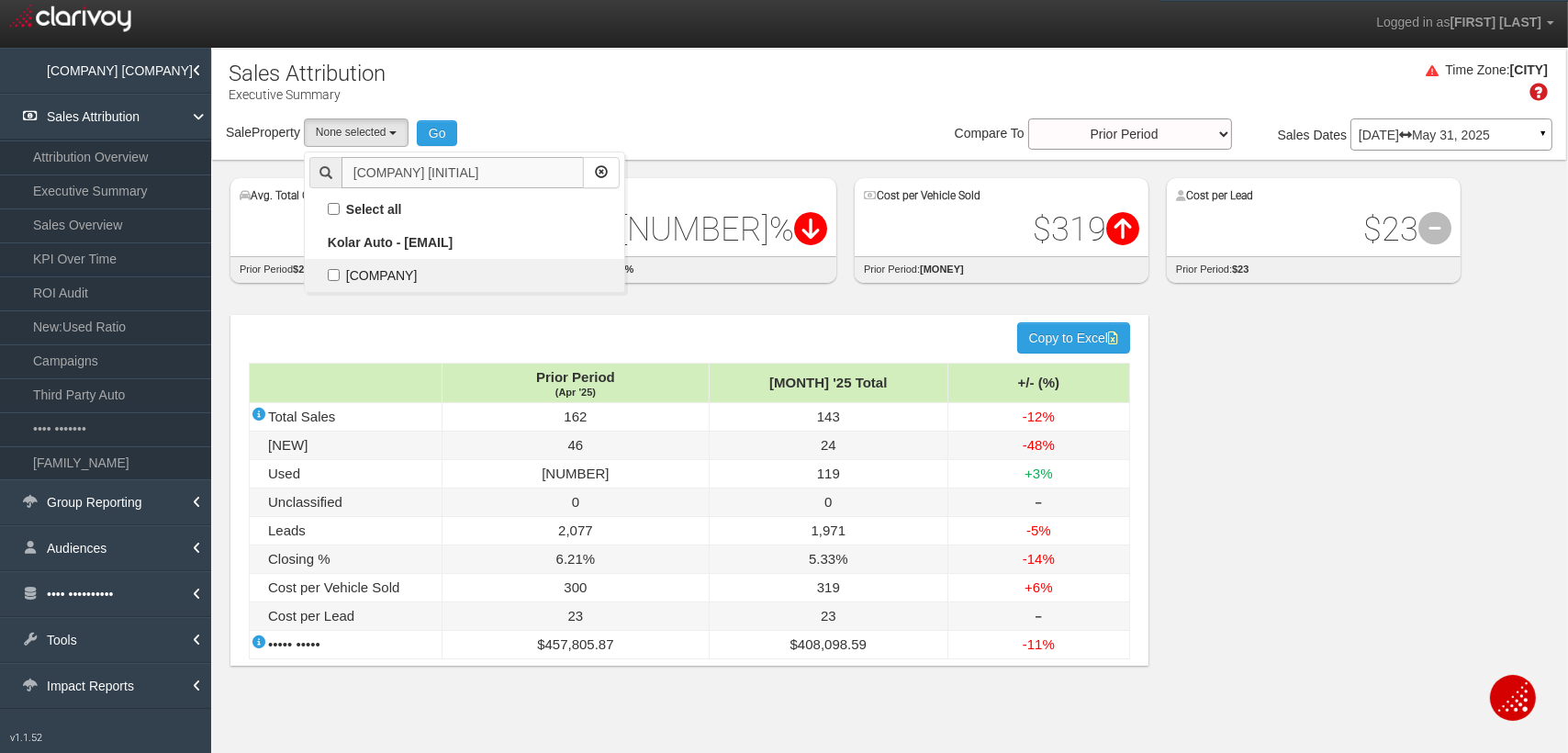 type on "[COMPANY] [INITIAL]" 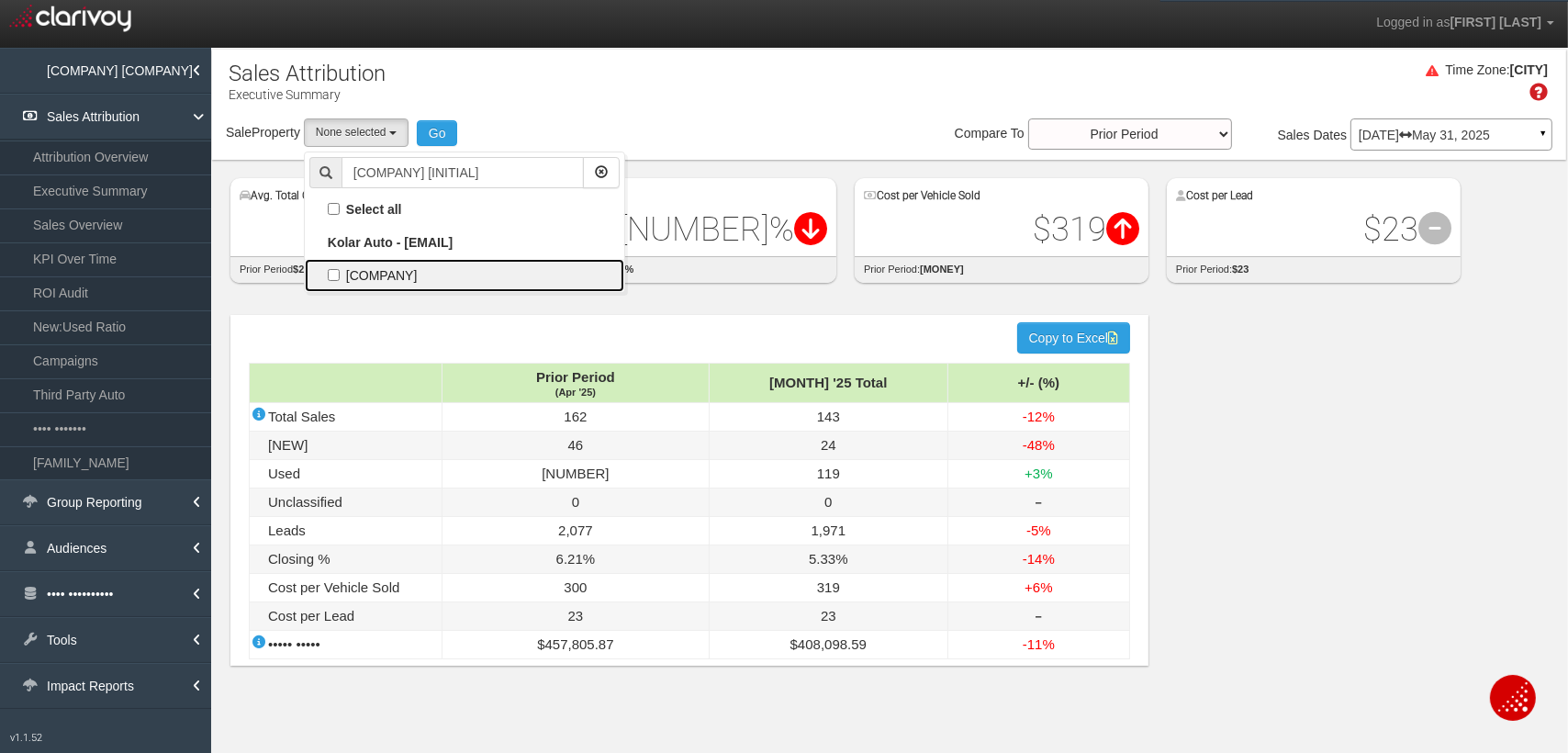 click on "[COMPANY]" at bounding box center (465, 209) 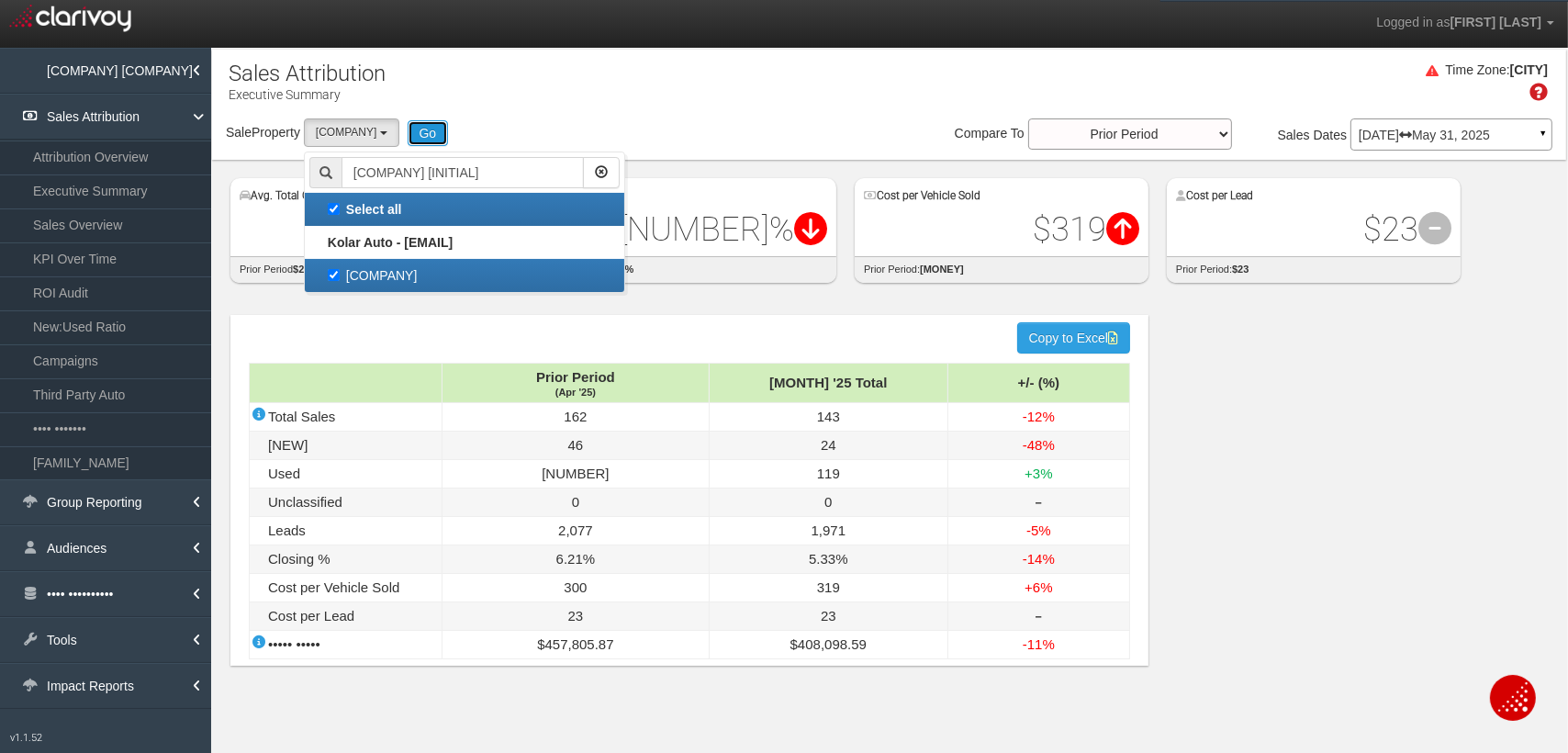 click on "Go" at bounding box center [428, 133] 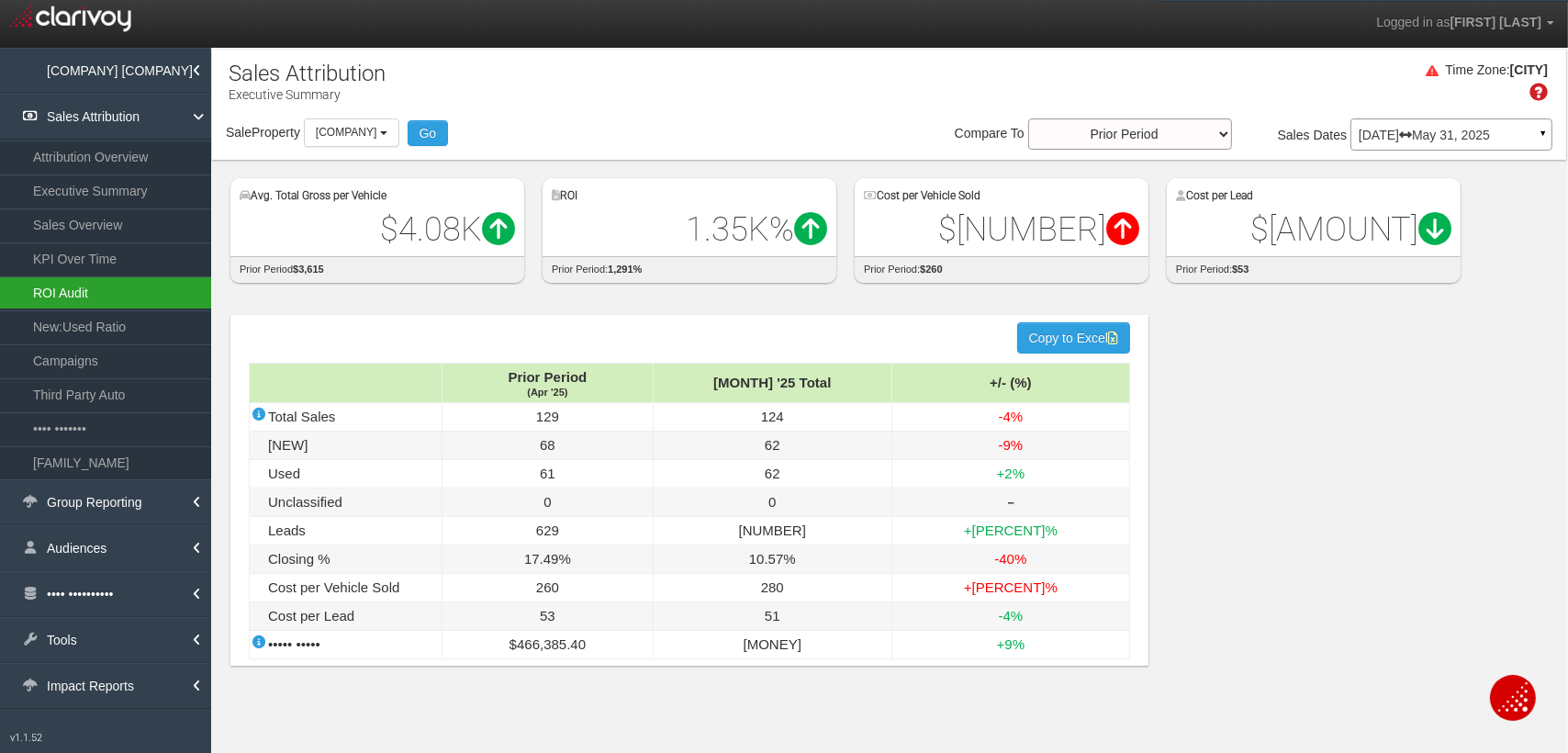 click on "ROI Audit" at bounding box center [106, 293] 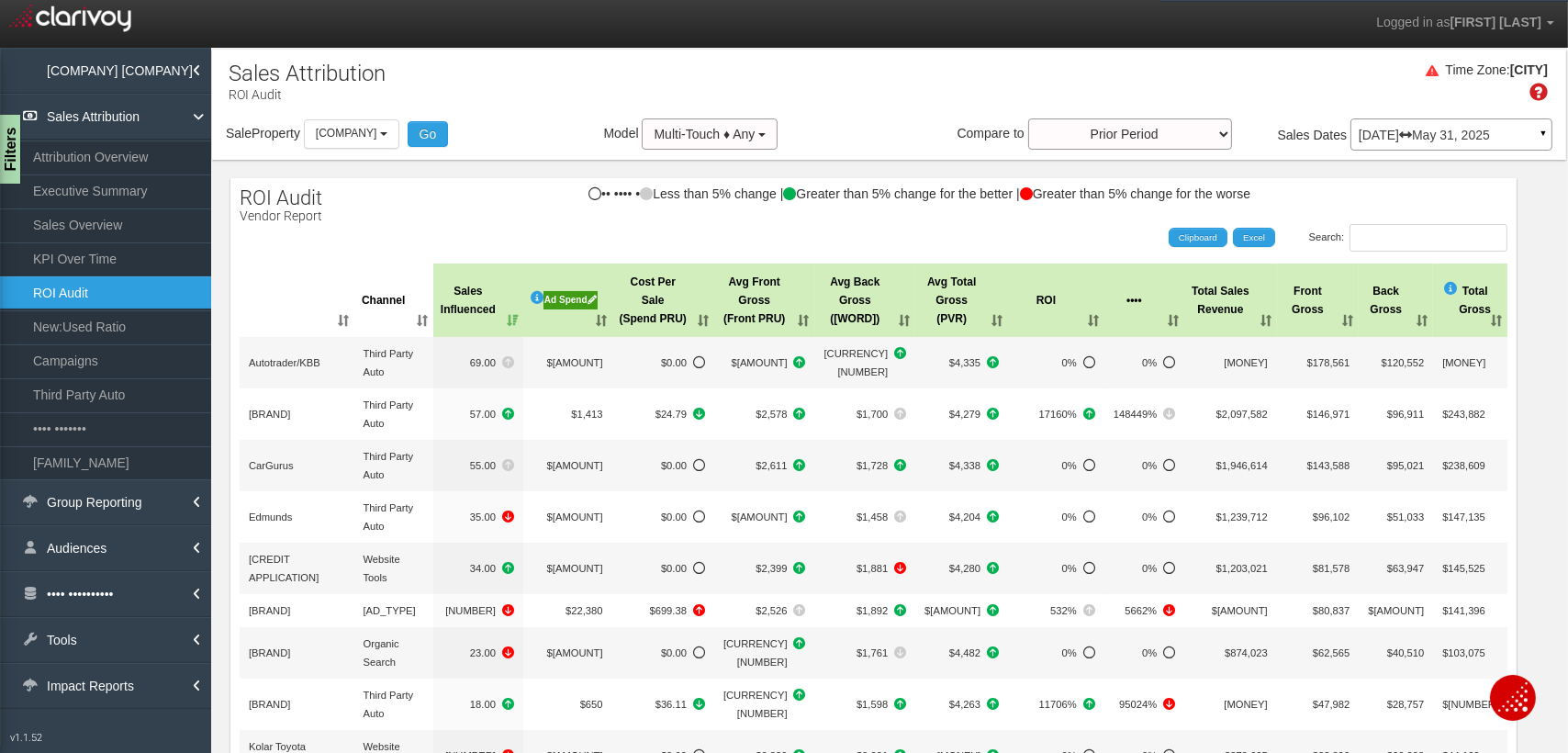 click on "Ad Spend" at bounding box center (567, 300) 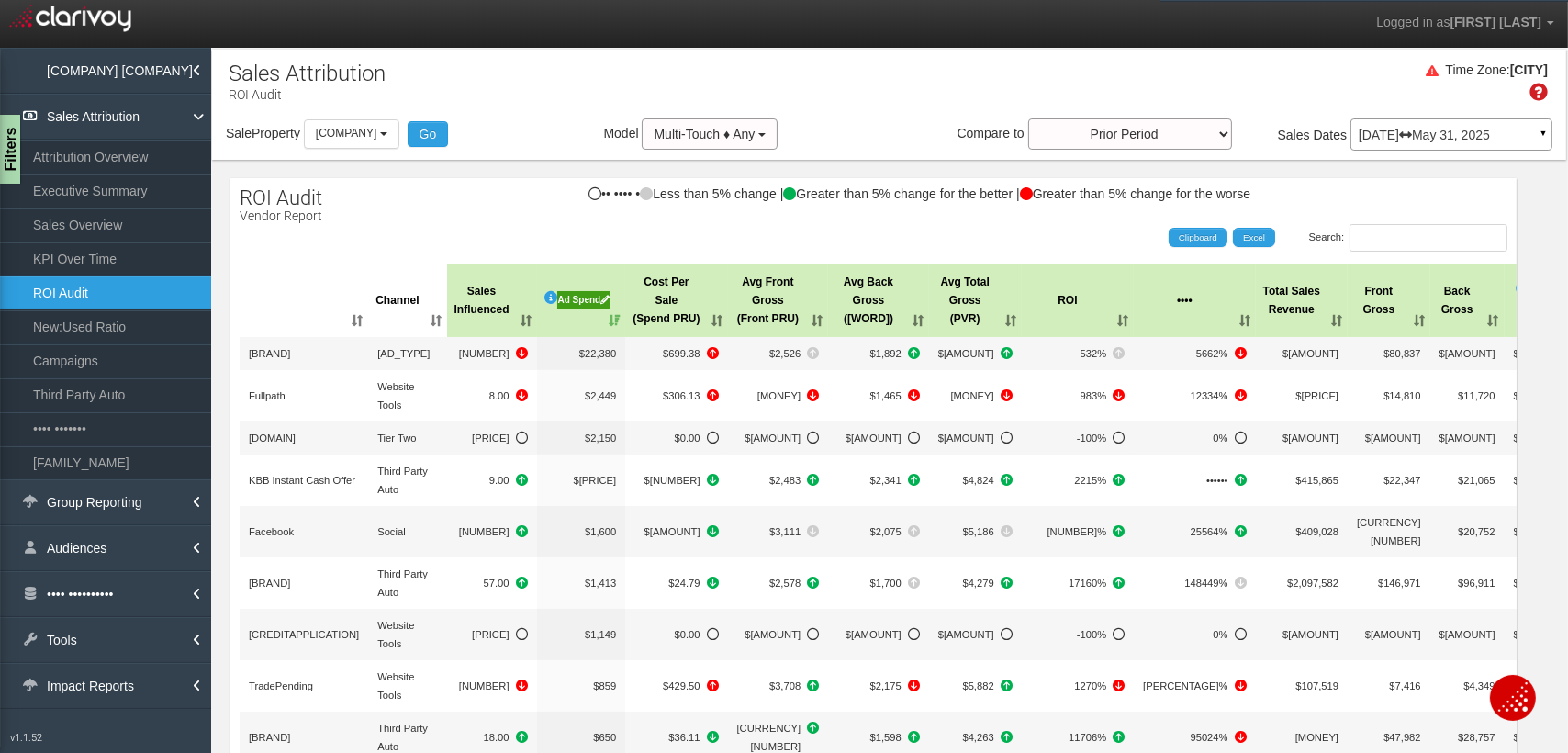 click on "Filters" at bounding box center [8, 149] 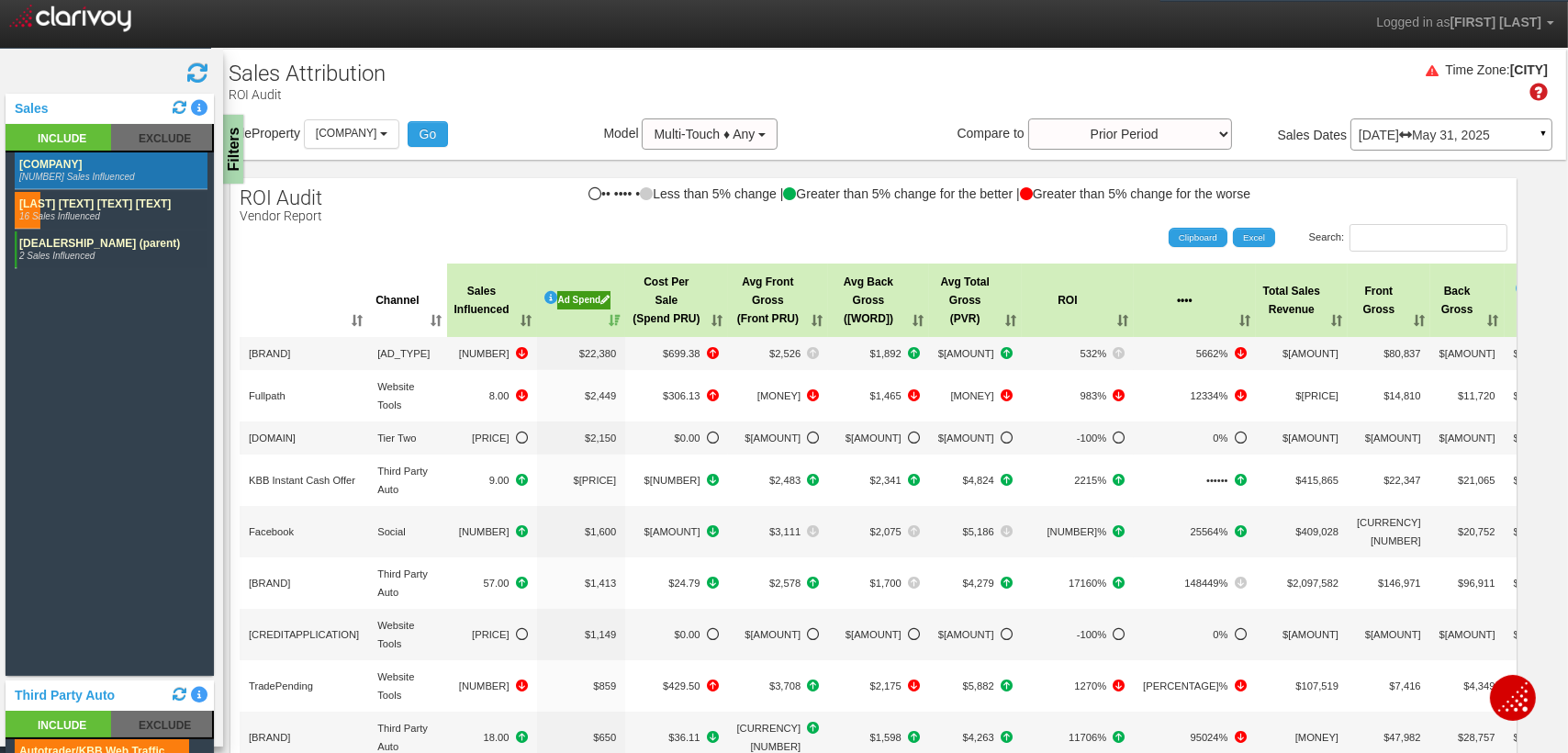 click at bounding box center (111, 171) 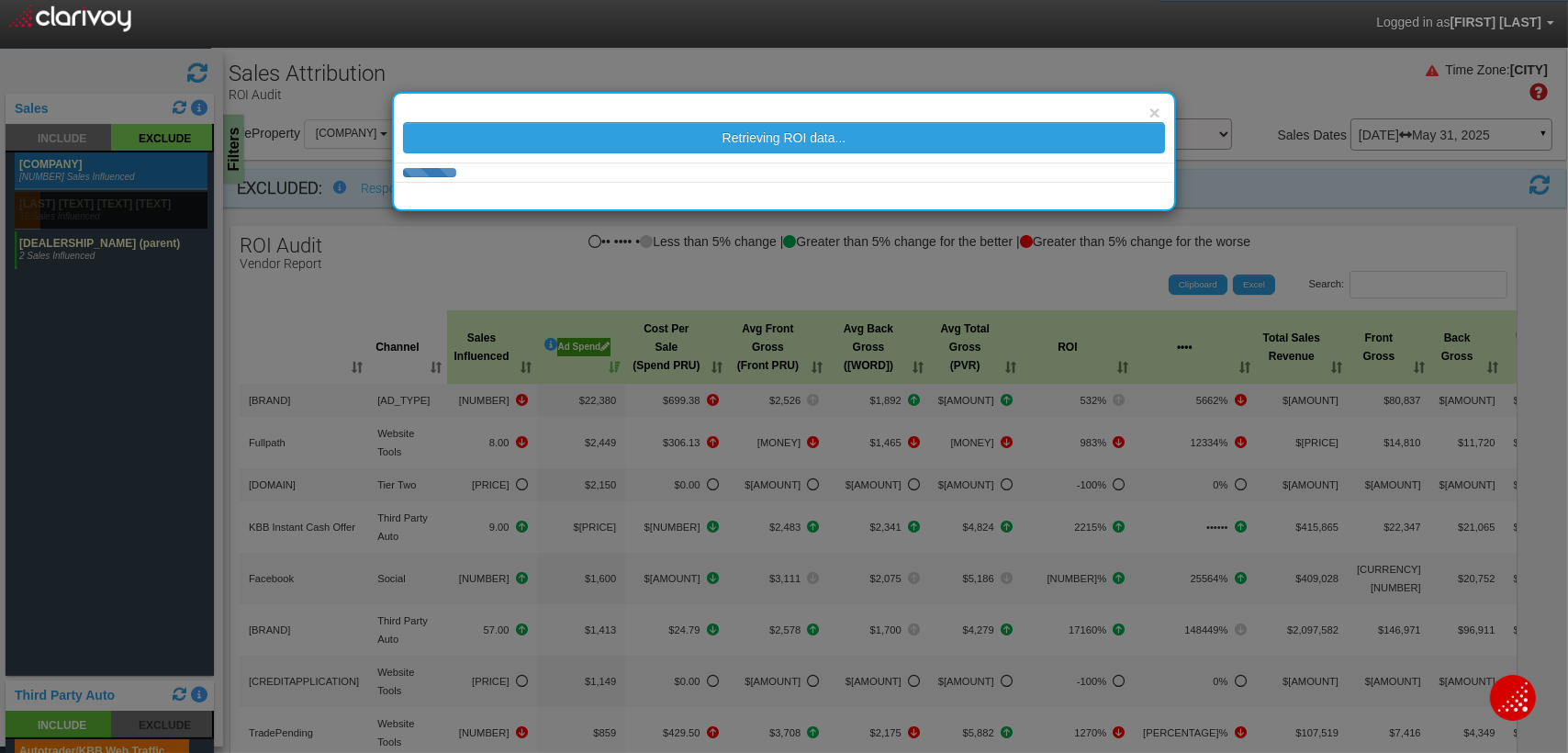 click on "×                                               						 Retrieving ROI data..." at bounding box center (784, 376) 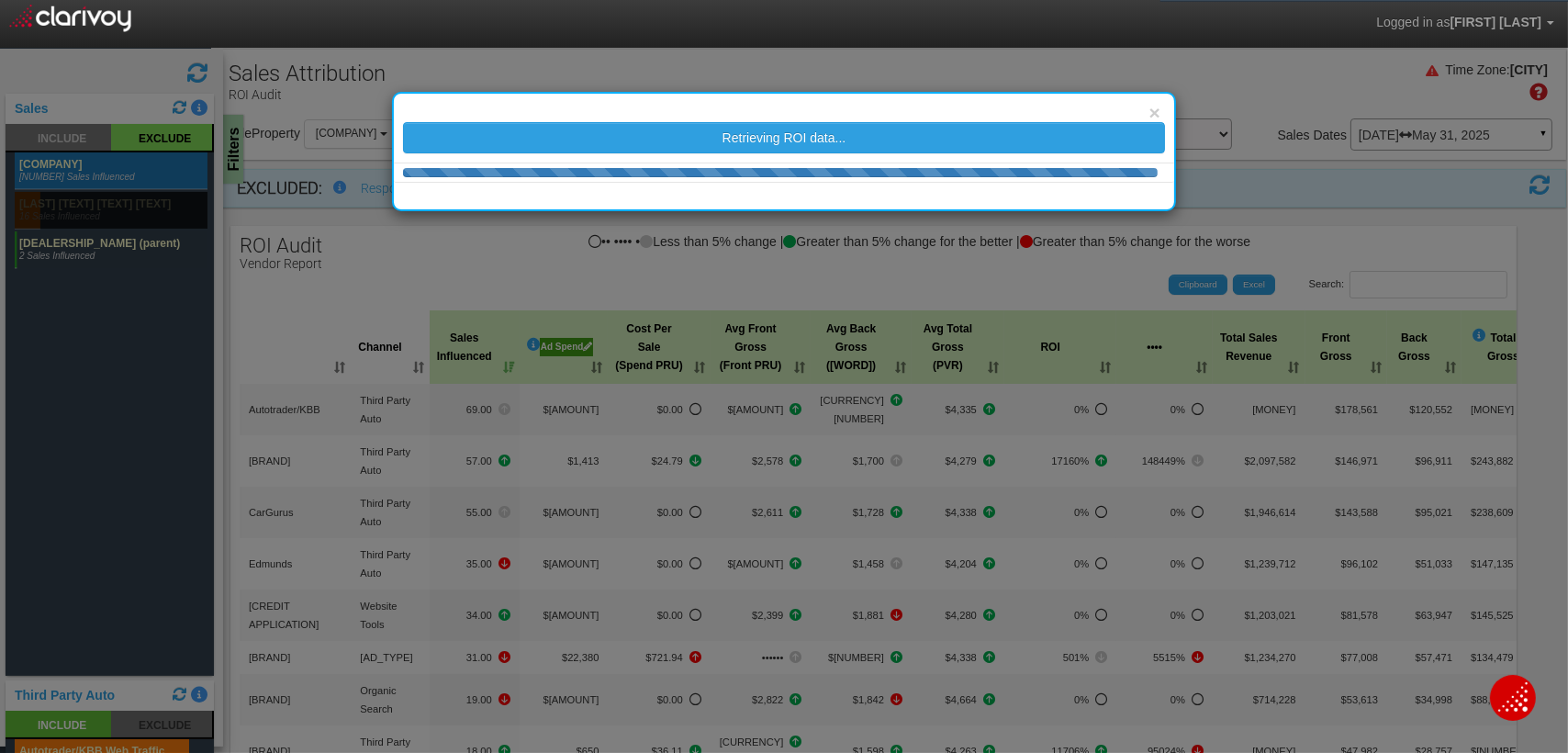 click on "×                                               						 Retrieving ROI data..." at bounding box center [784, 376] 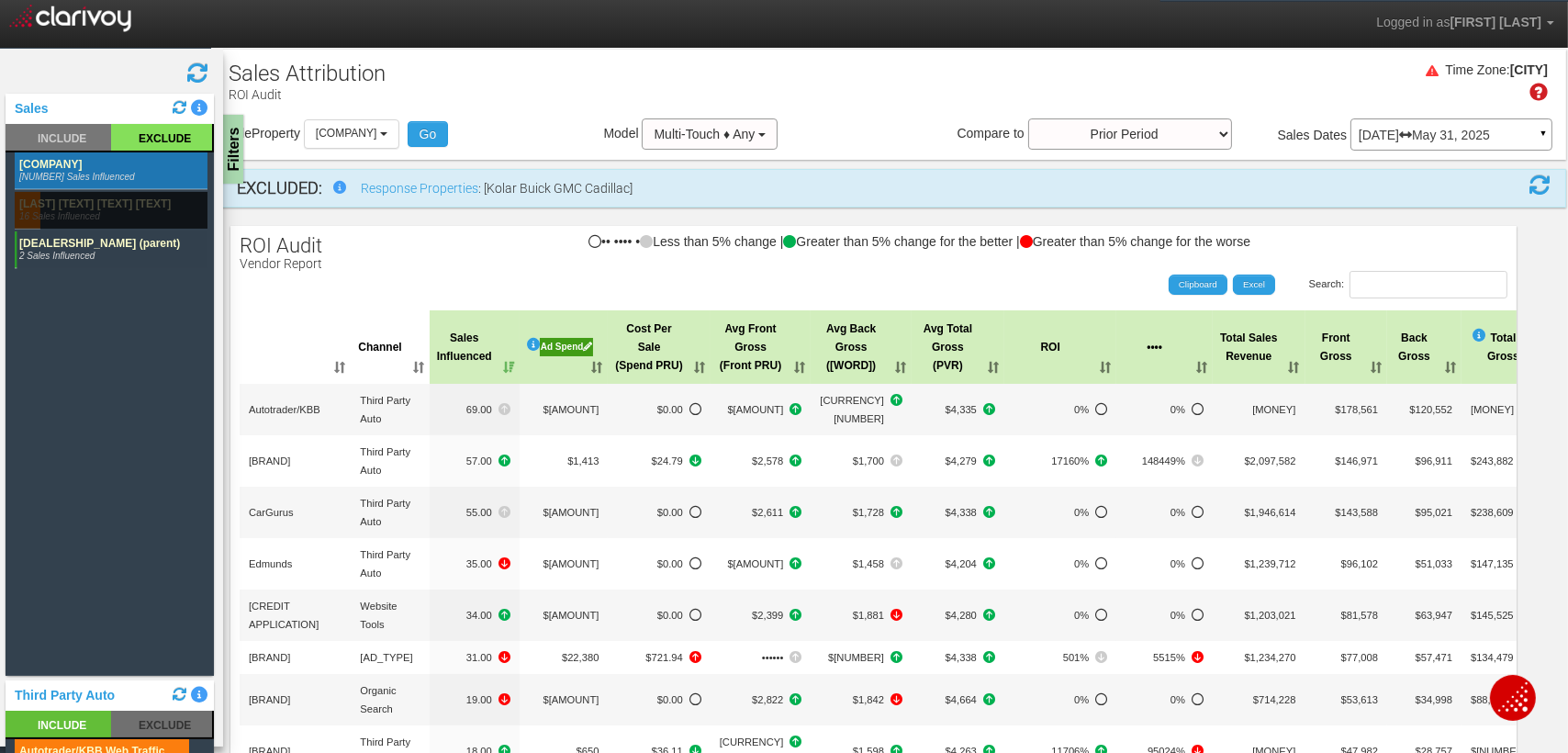 click at bounding box center (111, 171) 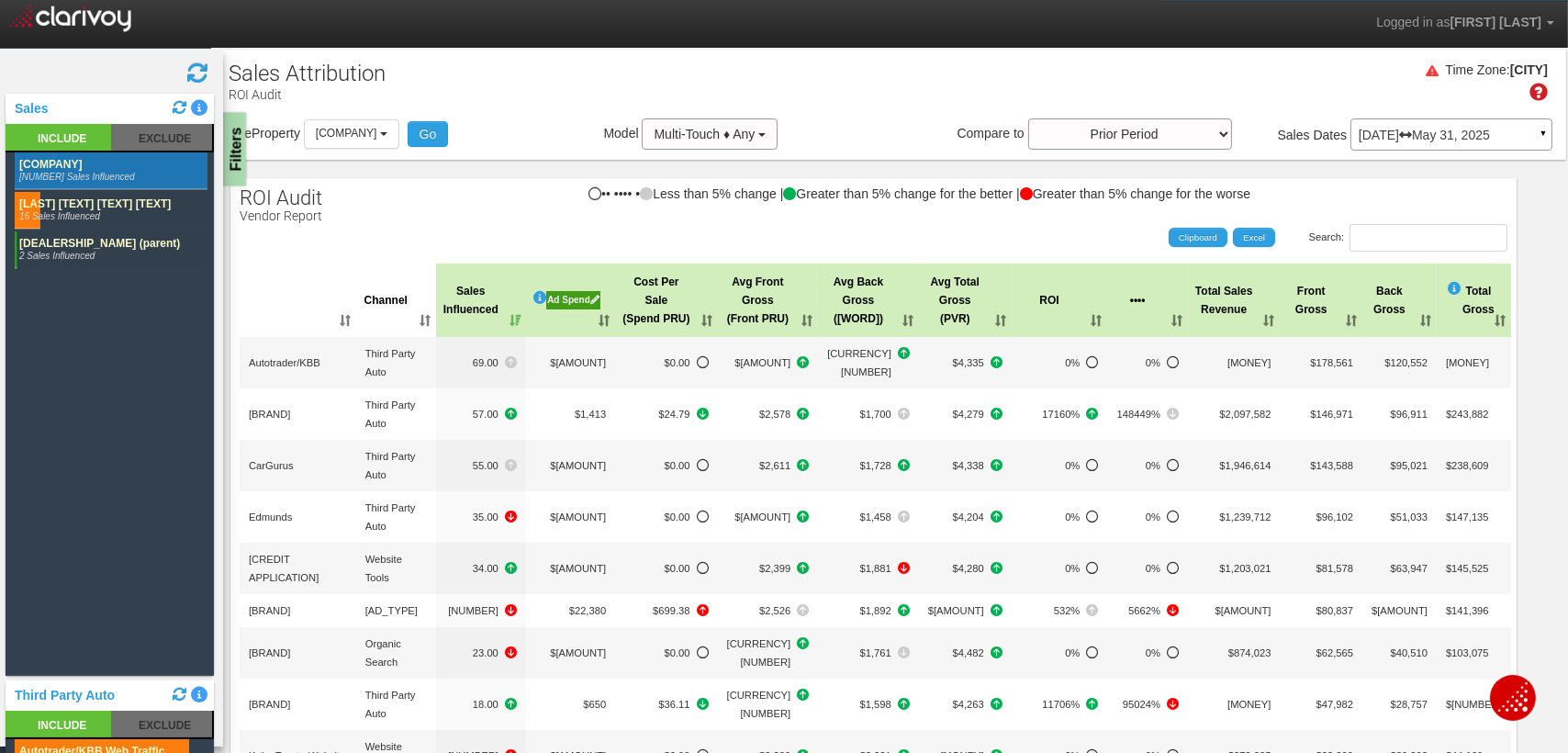 click on "Filters" at bounding box center (234, 150) 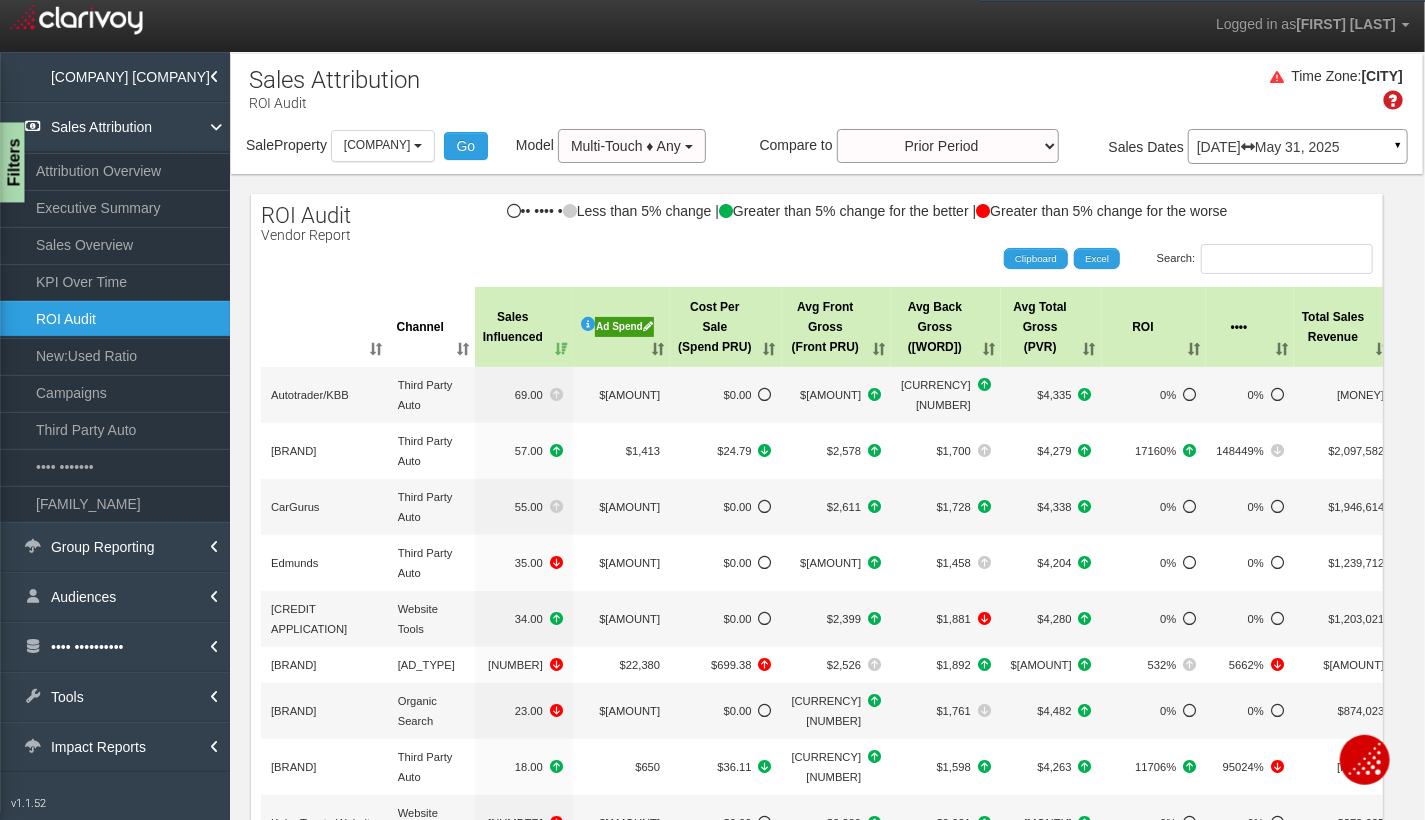 click on "Filters" at bounding box center (12, 163) 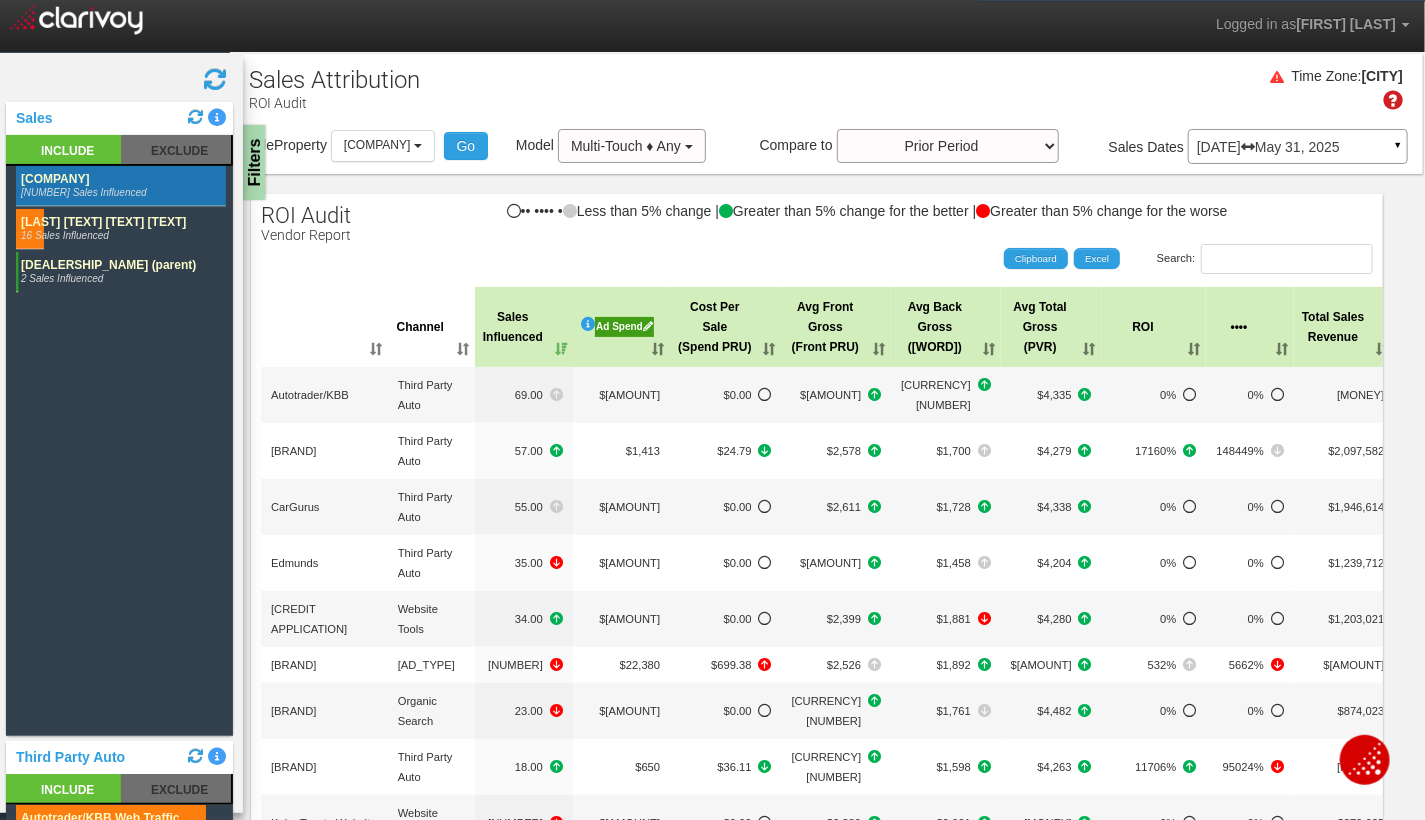 click at bounding box center [121, 186] 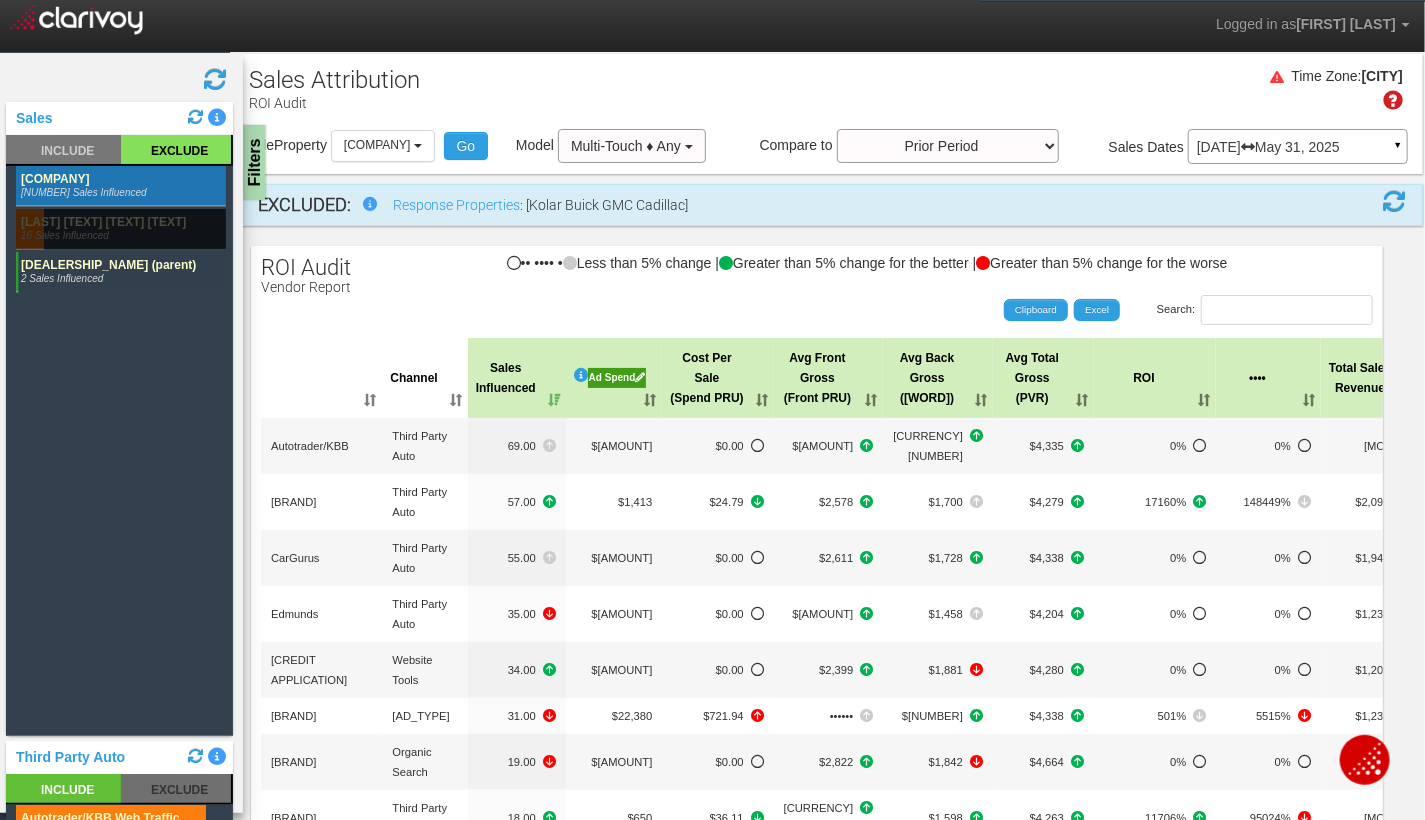 click at bounding box center [121, 186] 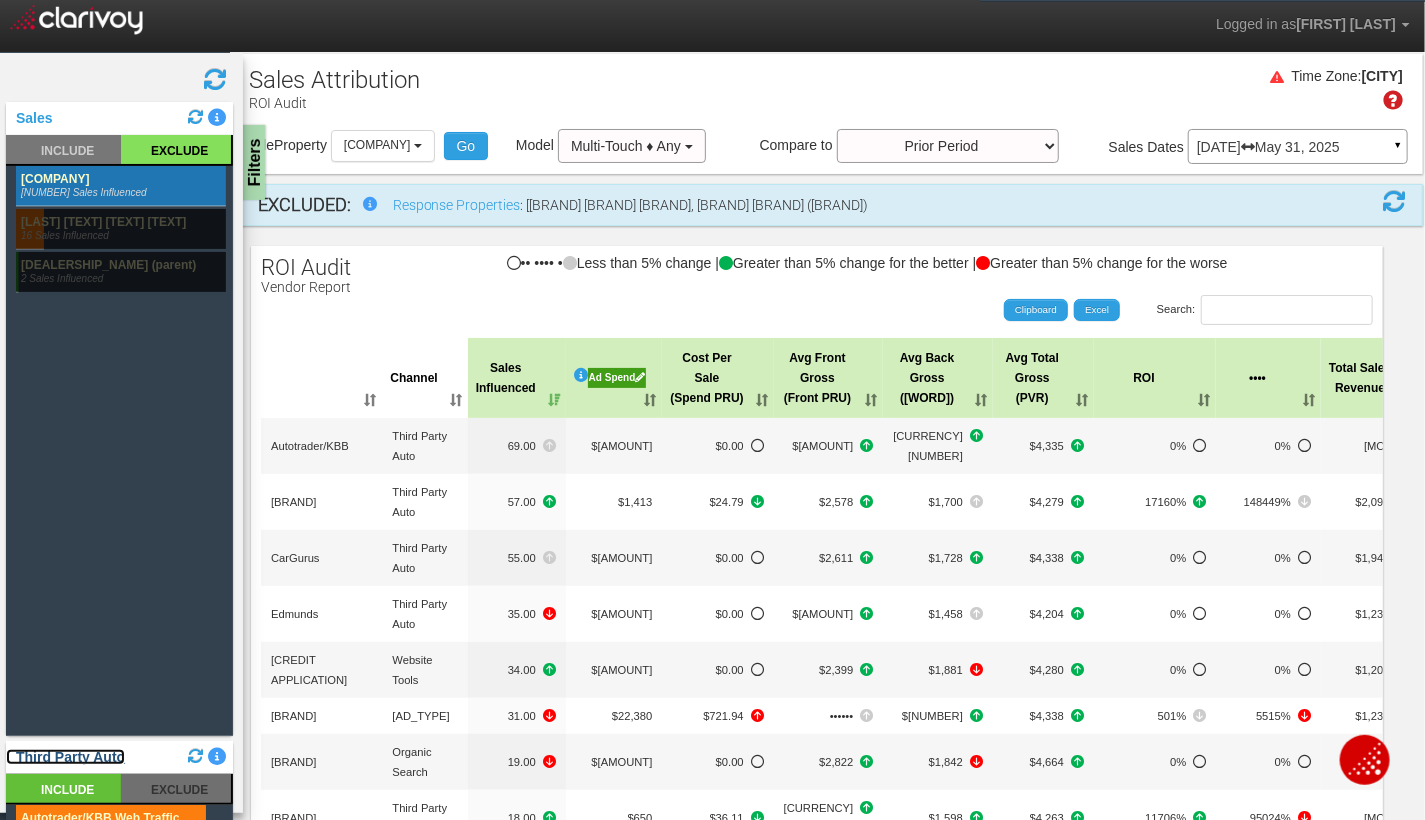 click on "Third Party Auto" at bounding box center [65, 757] 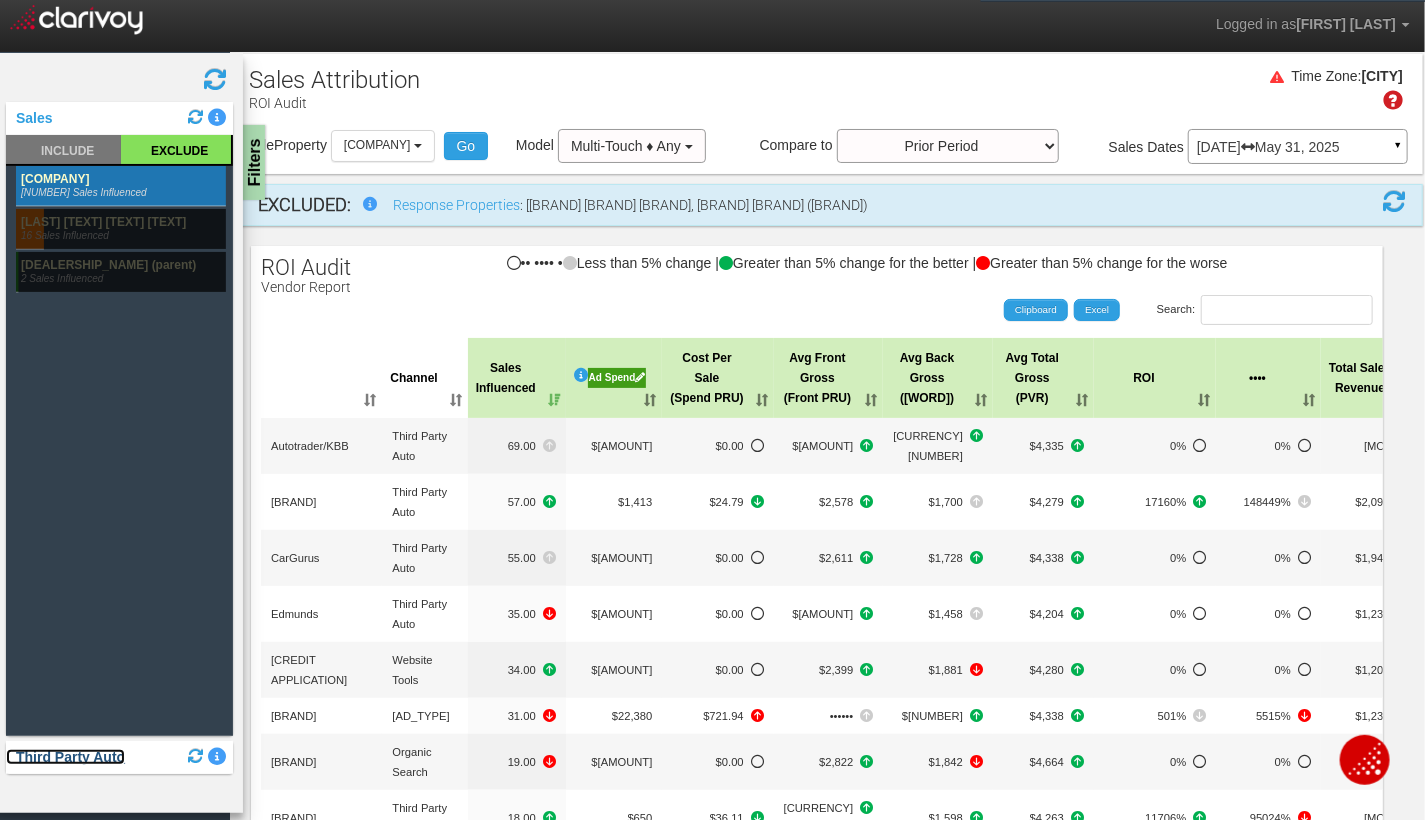 click on "Third Party Auto" at bounding box center (65, 757) 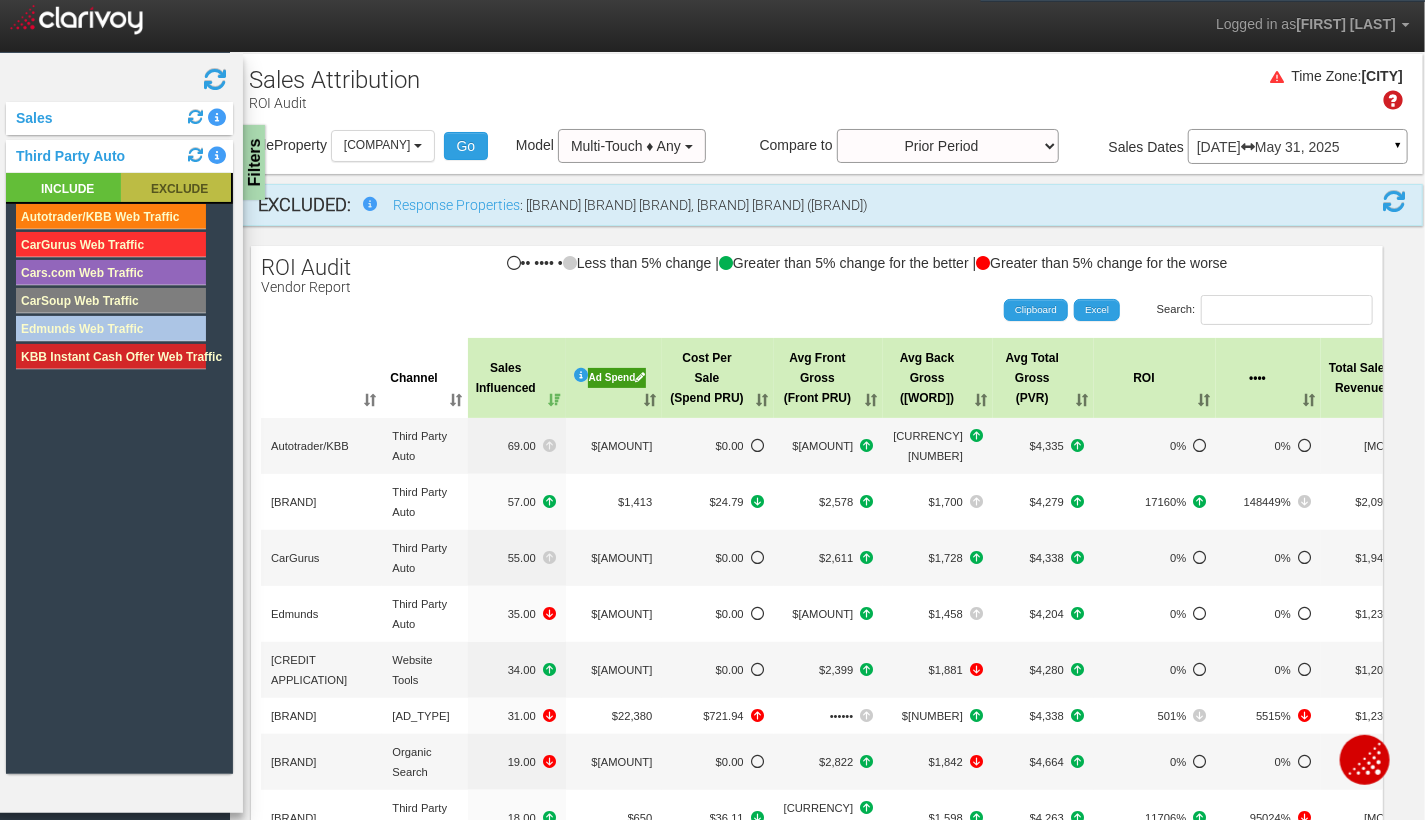 click at bounding box center [176, 187] 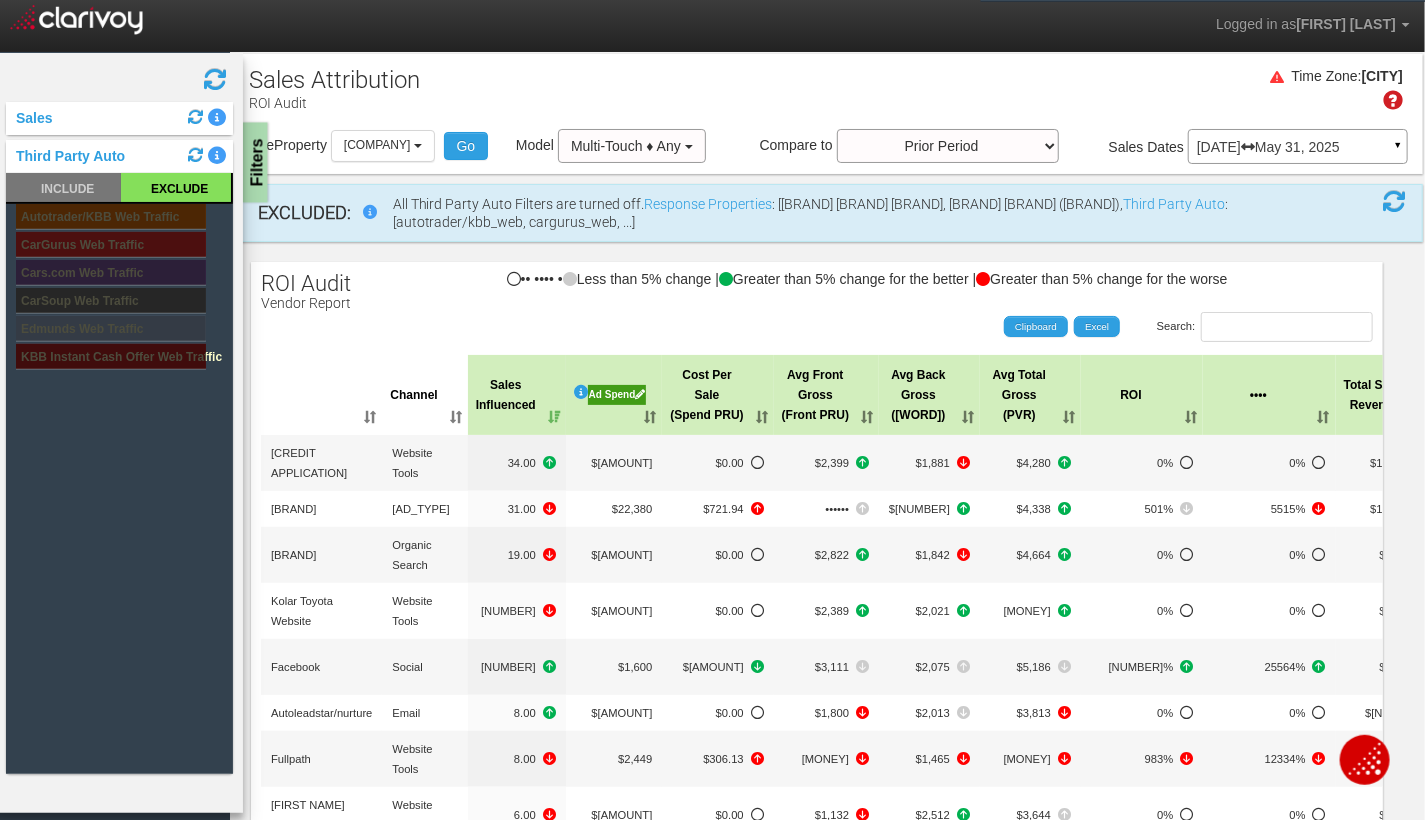 click on "Filters" at bounding box center (255, 163) 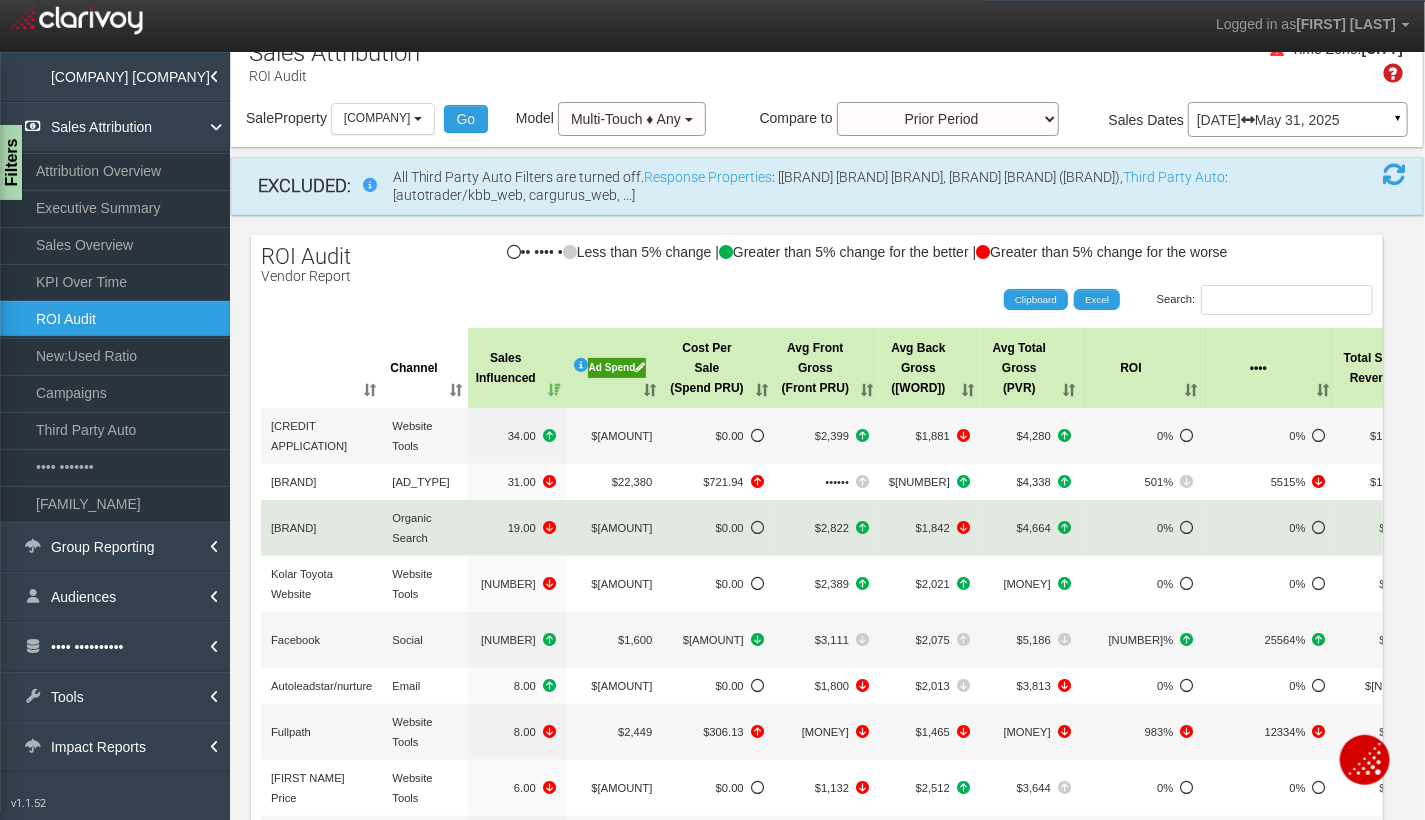 scroll, scrollTop: 0, scrollLeft: 0, axis: both 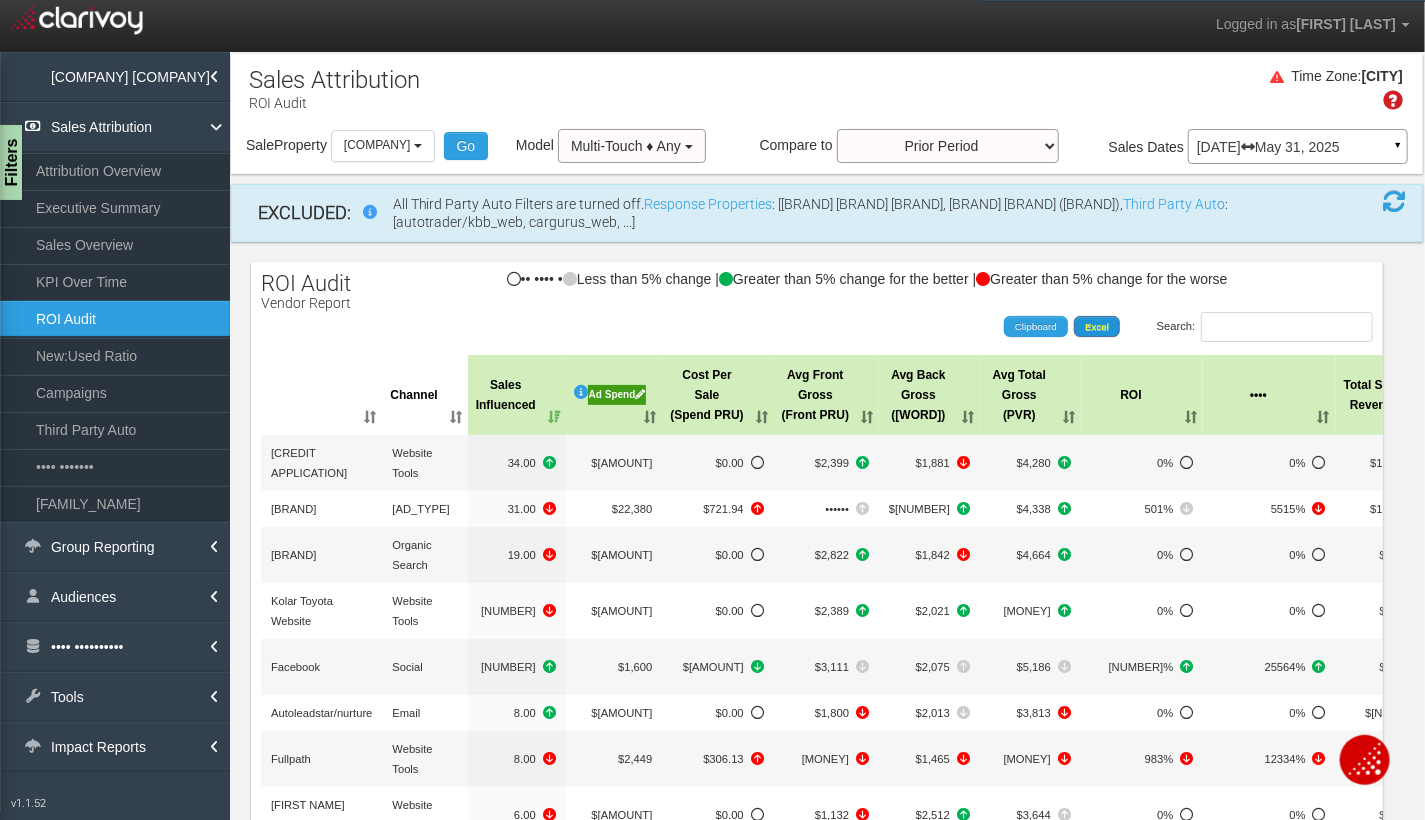 click on "Excel" at bounding box center (1097, 327) 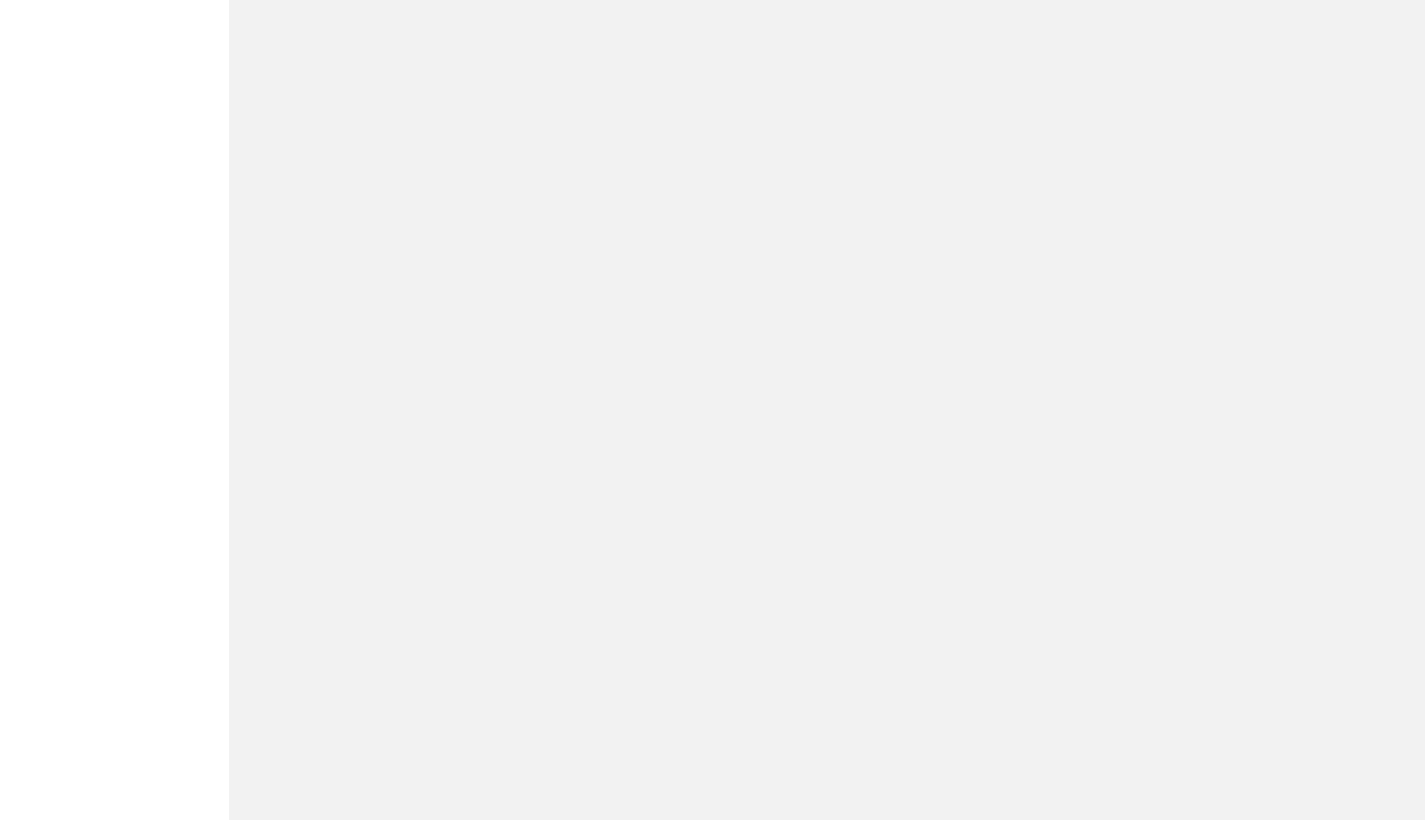 scroll, scrollTop: 0, scrollLeft: 0, axis: both 